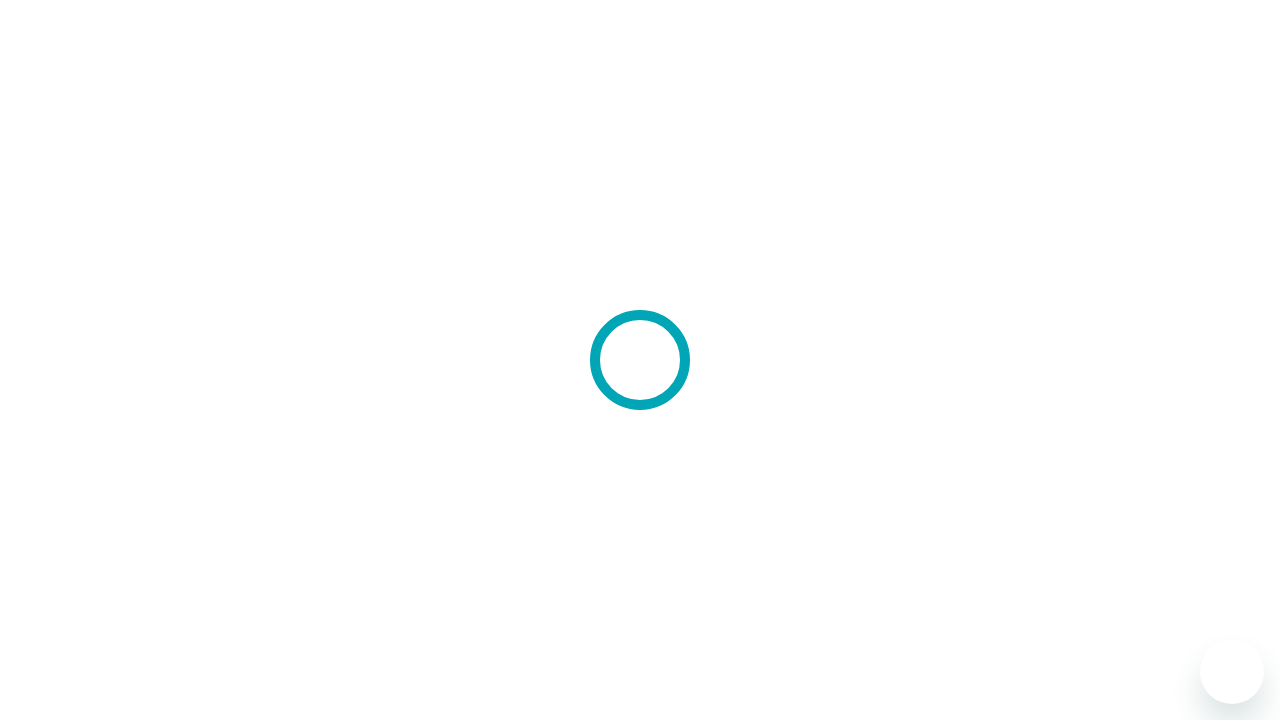 scroll, scrollTop: 0, scrollLeft: 0, axis: both 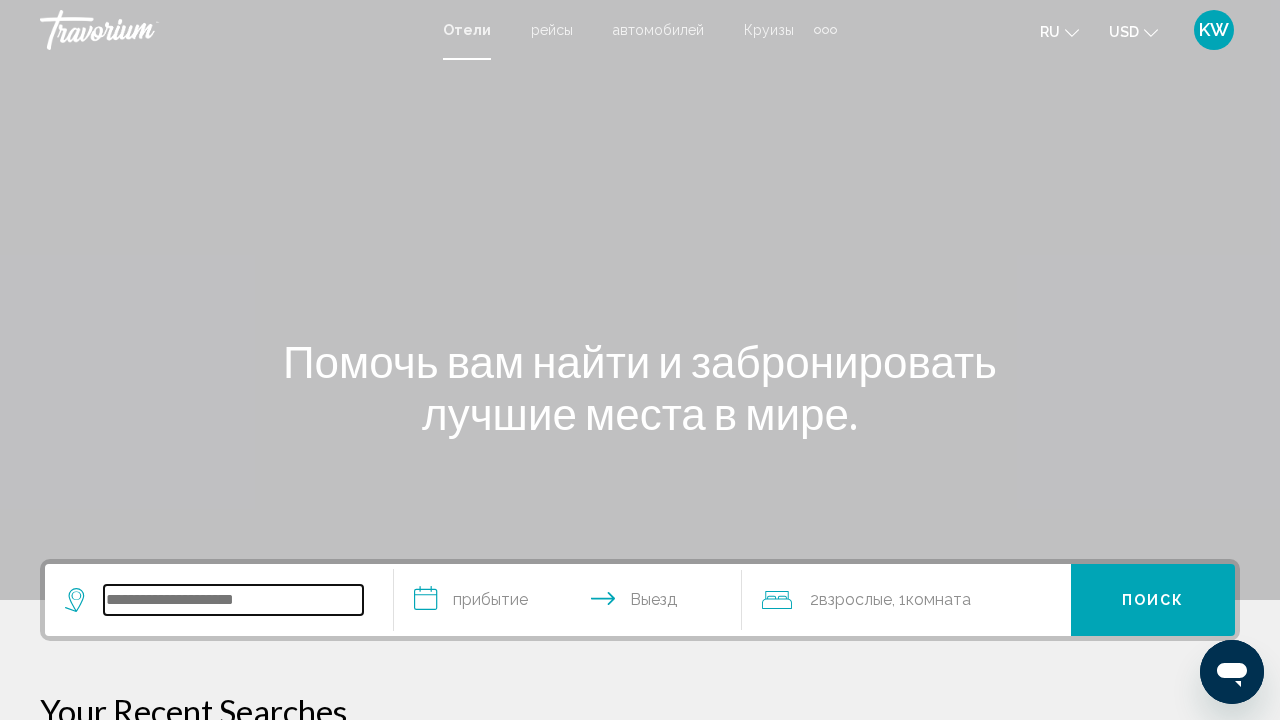 click at bounding box center [233, 600] 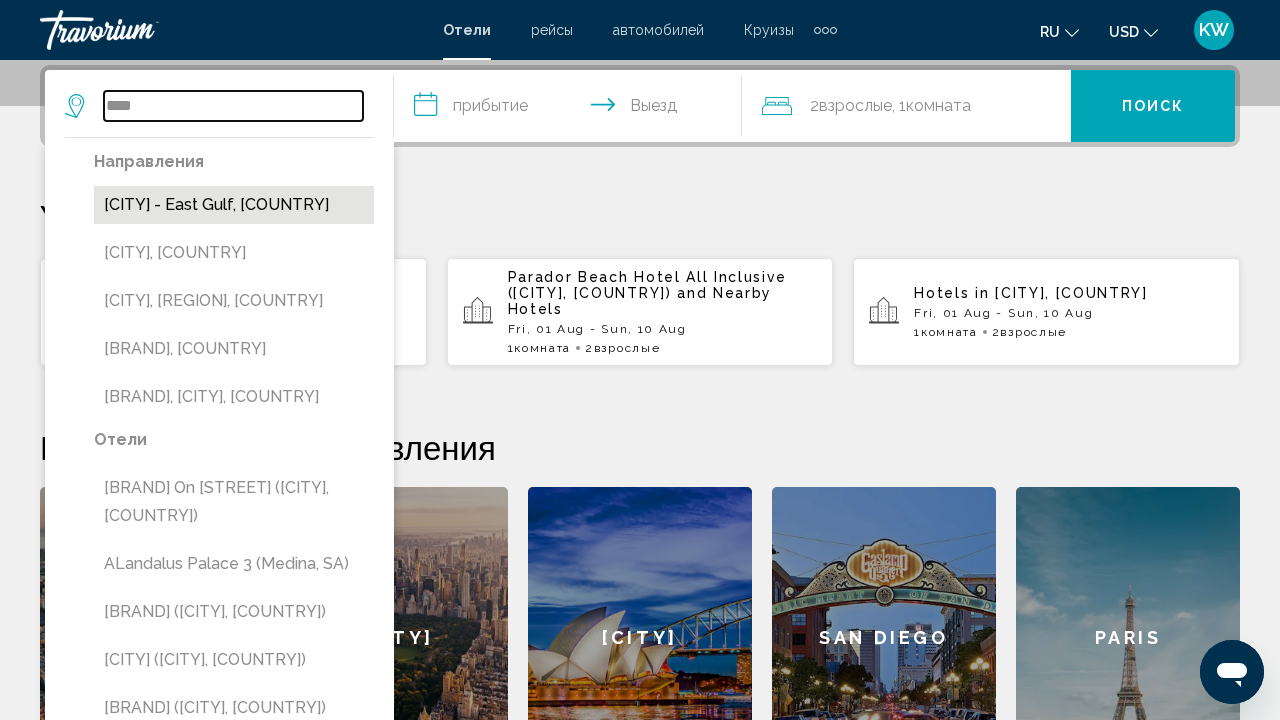type on "****" 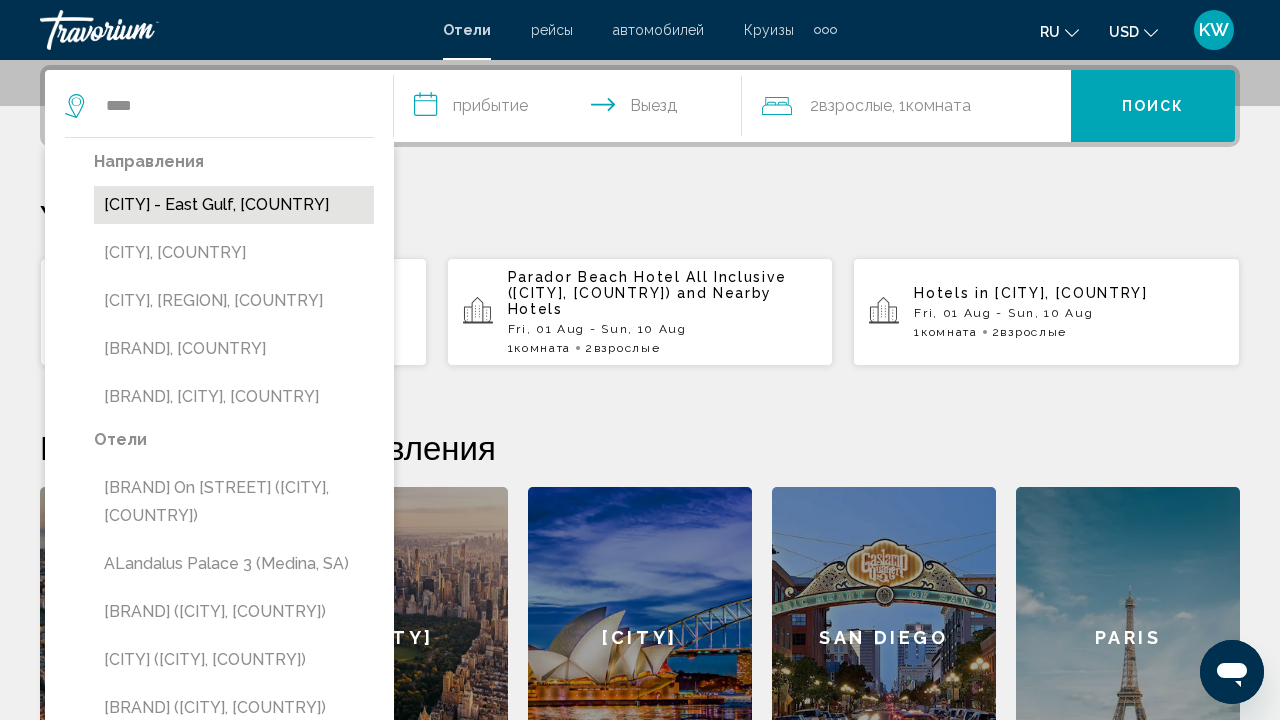click on "[CITY] - East Gulf, [COUNTRY]" at bounding box center (234, 205) 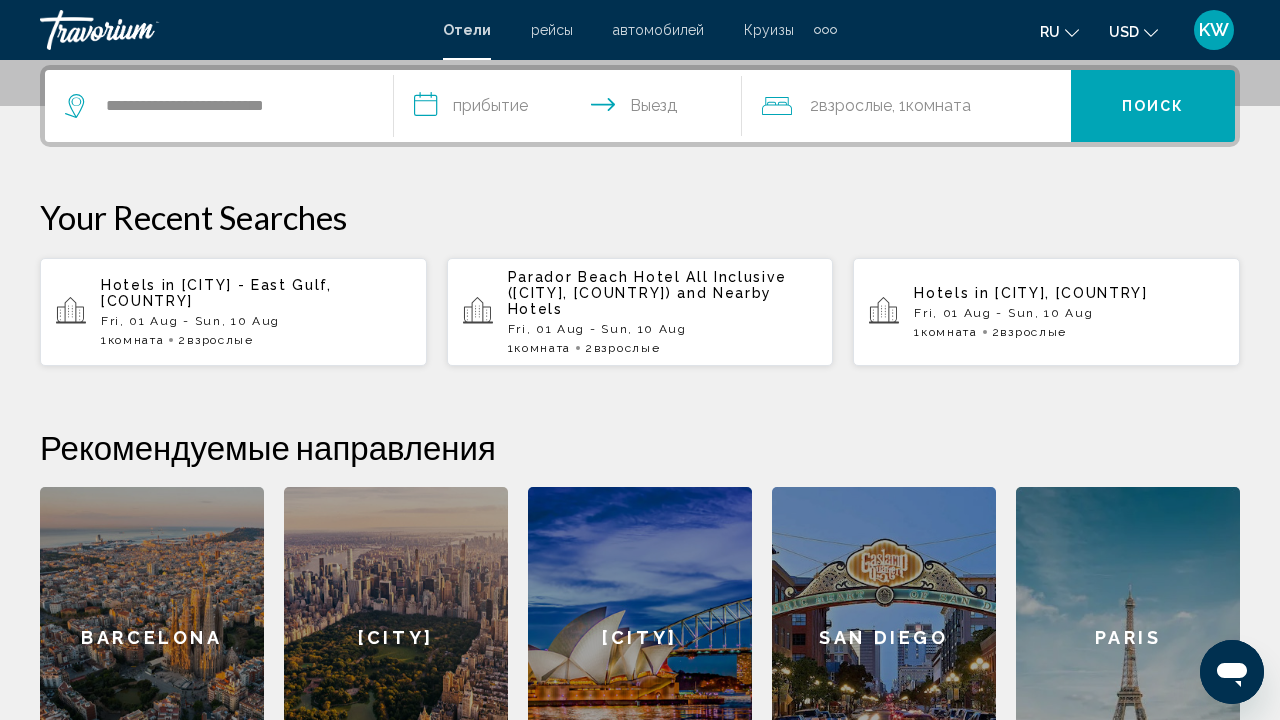 click on "**********" at bounding box center [572, 109] 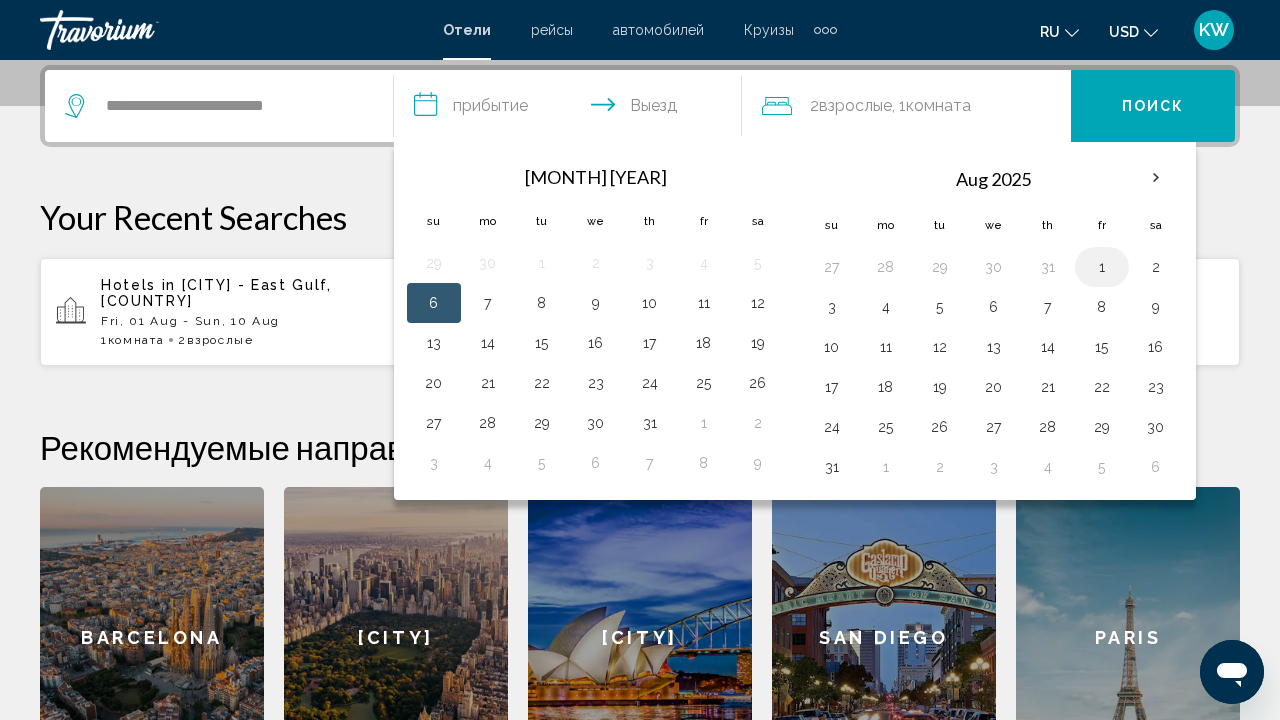 click on "1" at bounding box center (1102, 267) 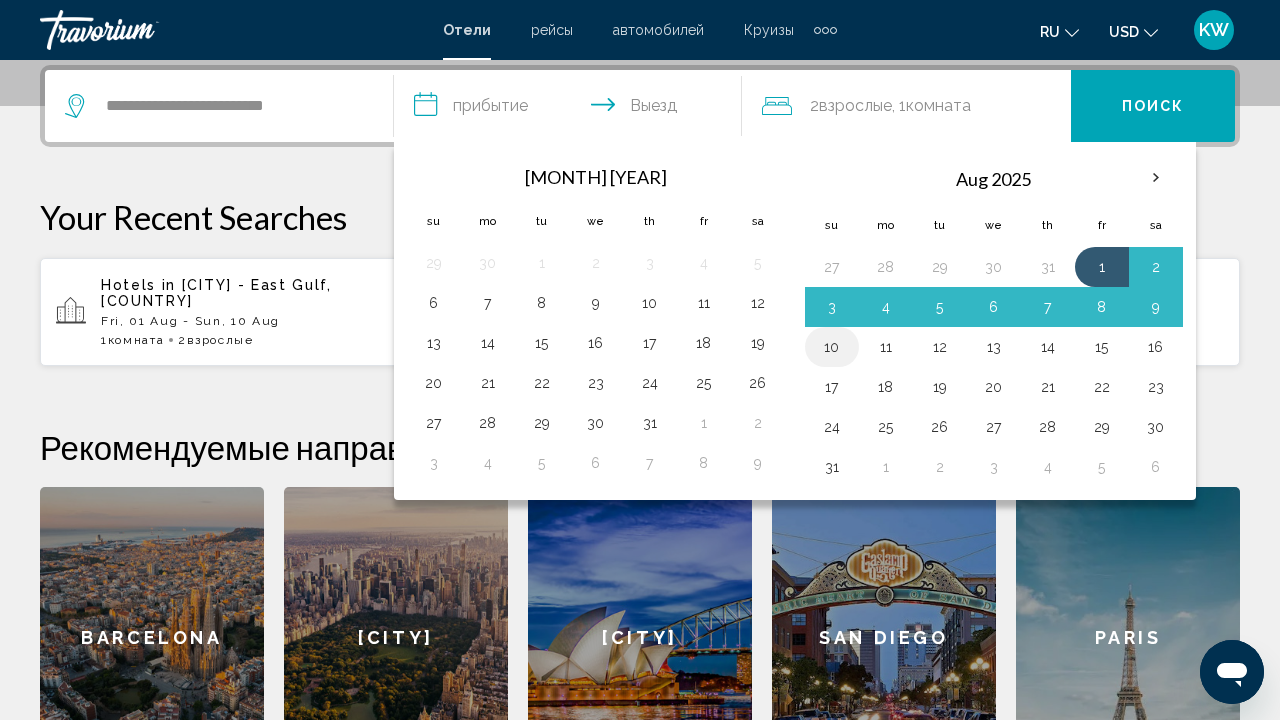 click on "10" at bounding box center (832, 347) 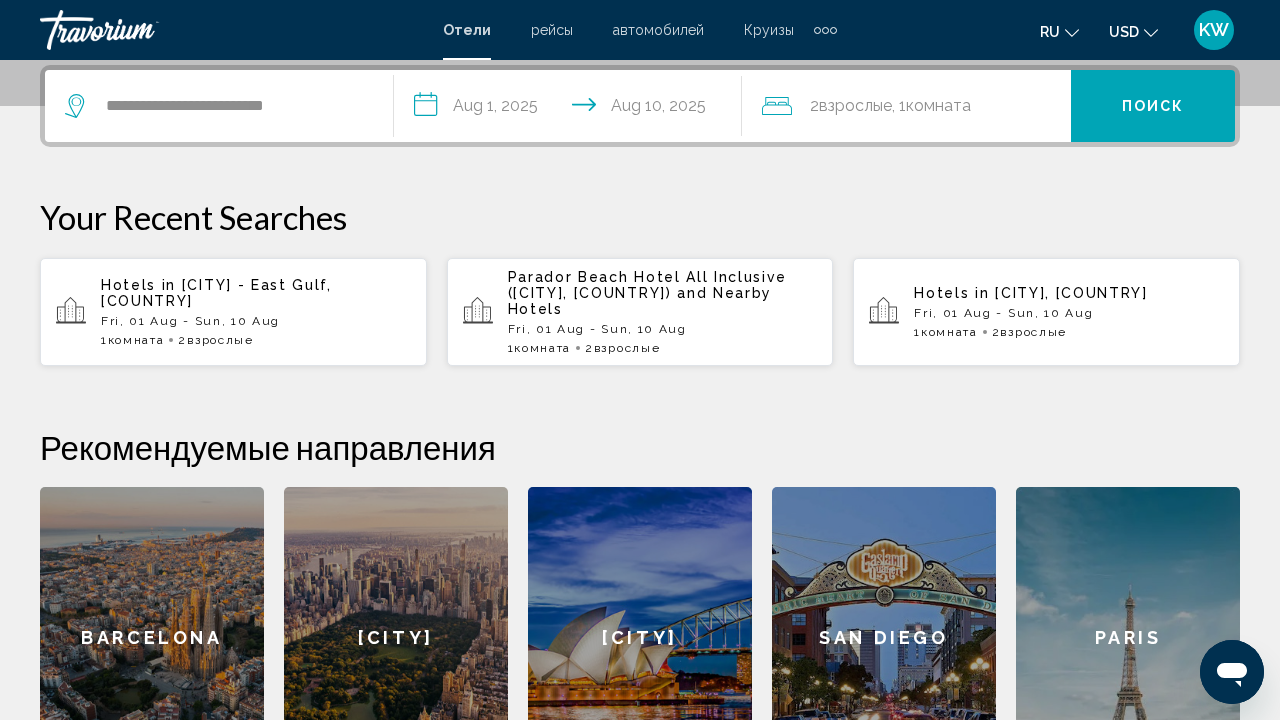 click on "Поиск" at bounding box center (1153, 106) 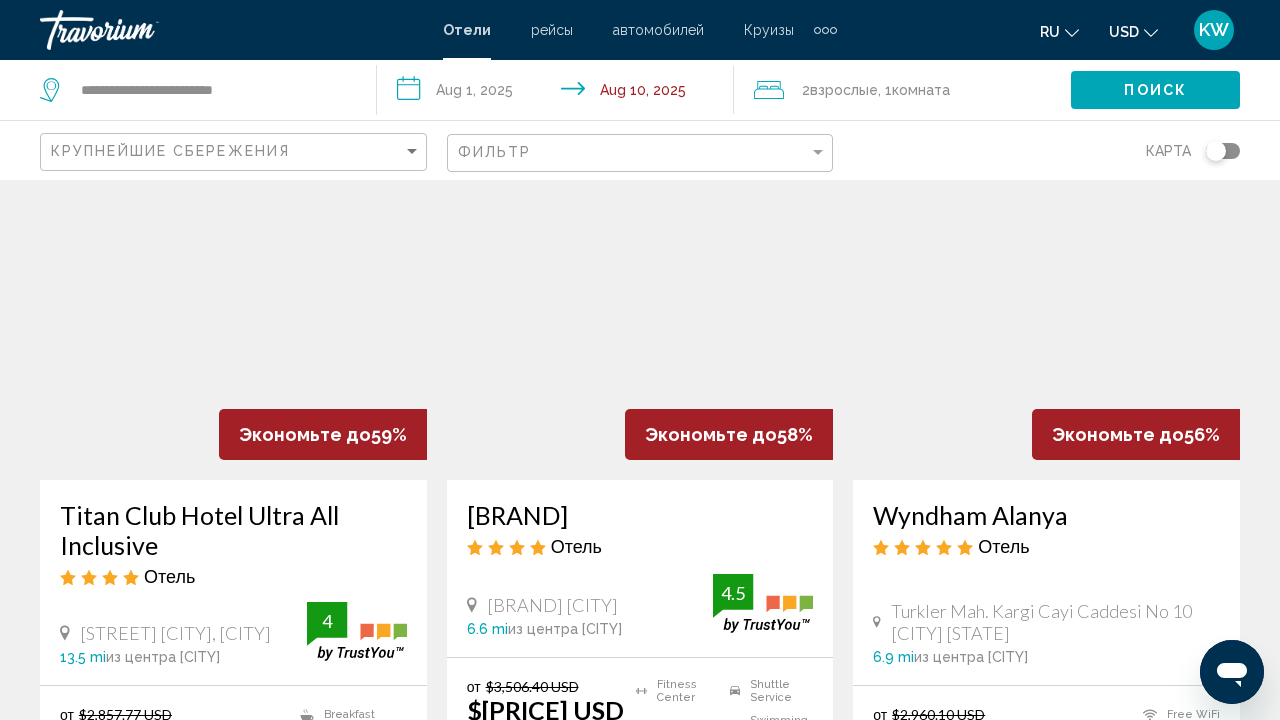 scroll, scrollTop: 92, scrollLeft: 0, axis: vertical 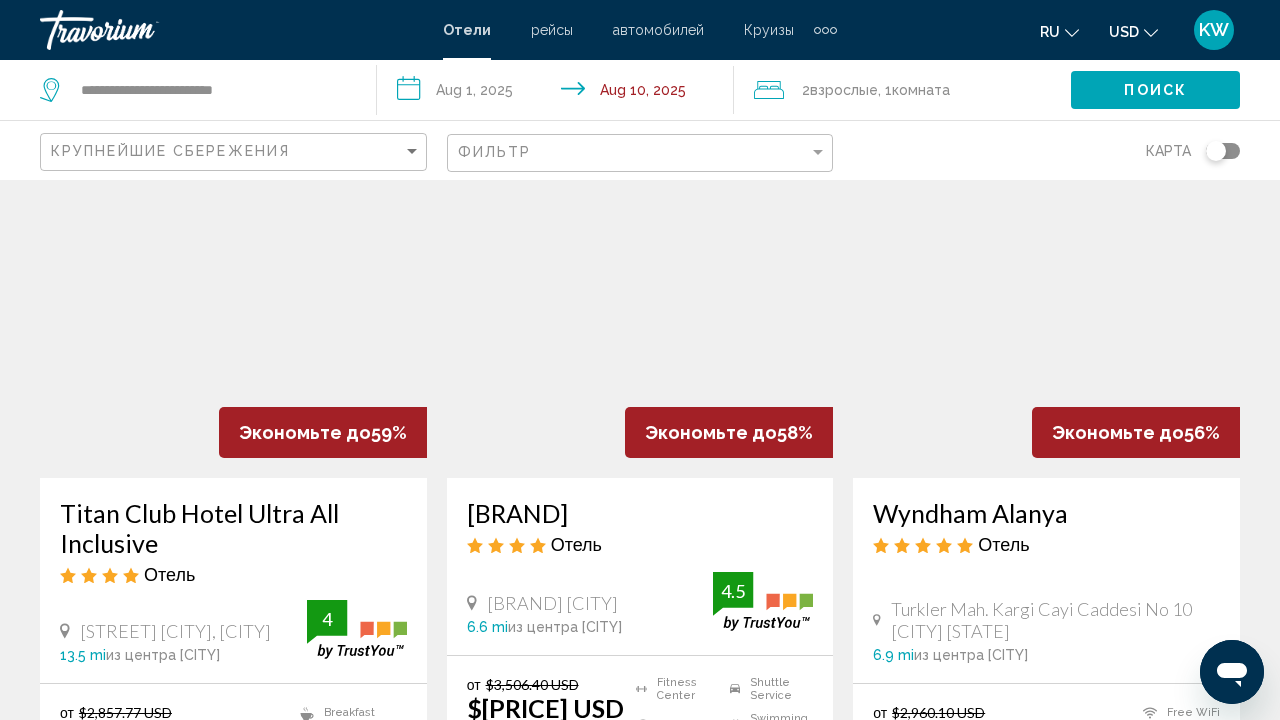 click on "Крупнейшие сбережения" at bounding box center (236, 152) 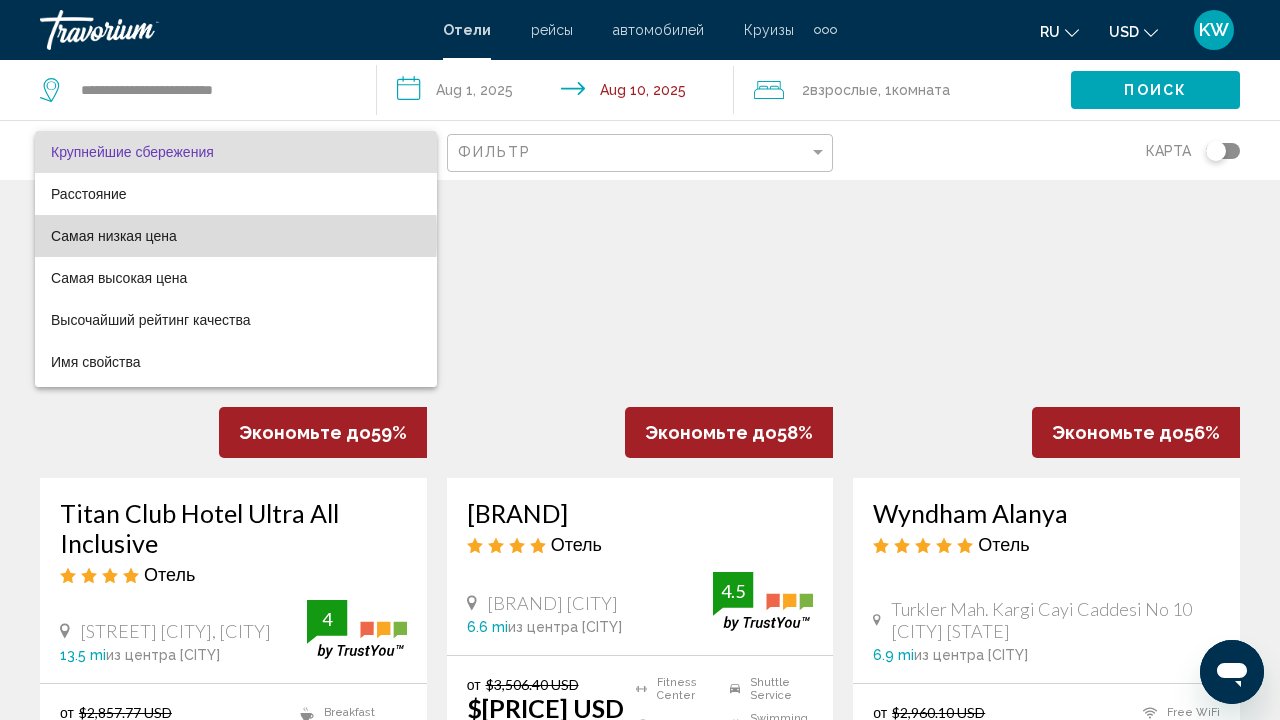 click on "Самая низкая цена" at bounding box center [114, 236] 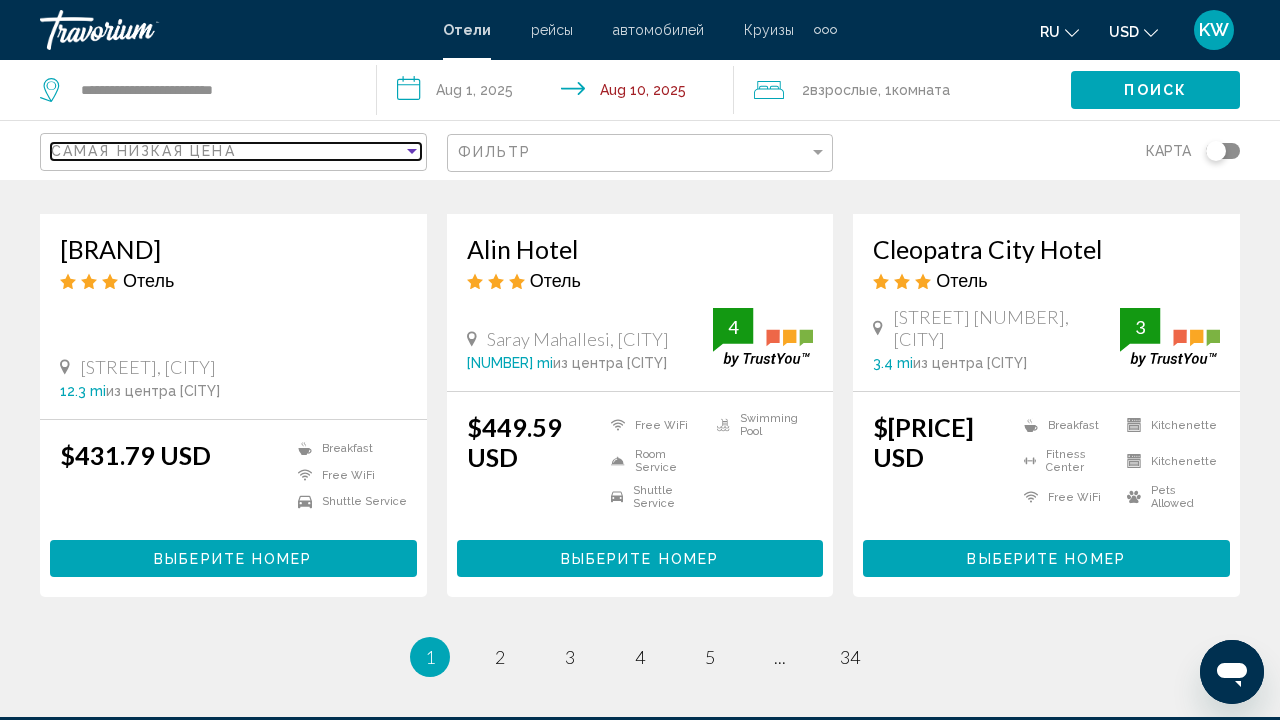 scroll, scrollTop: 2565, scrollLeft: 0, axis: vertical 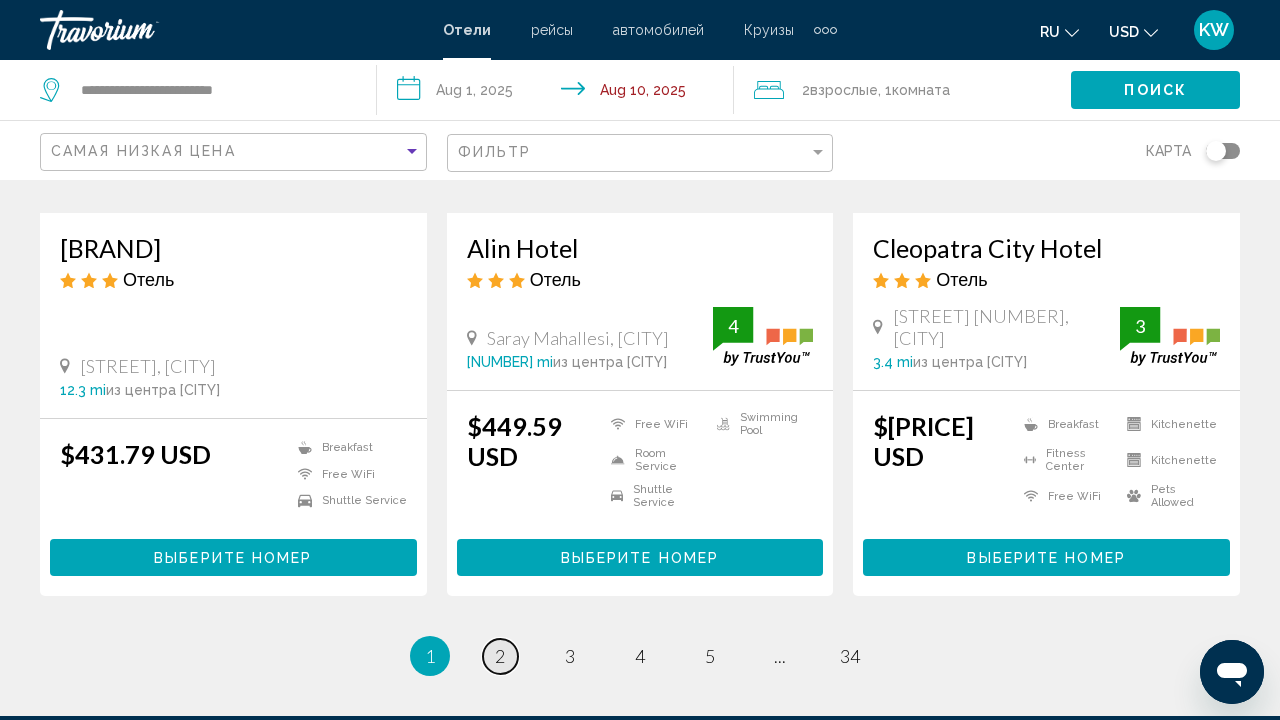 click on "2" at bounding box center [500, 656] 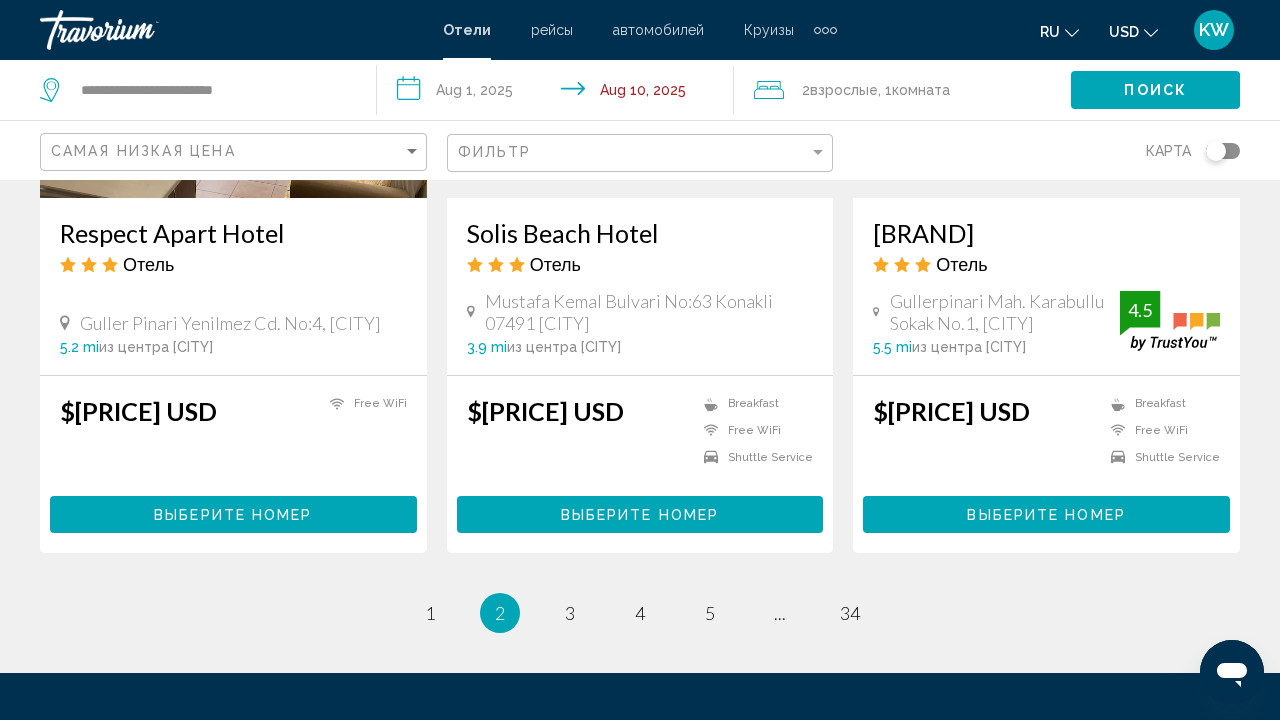 scroll, scrollTop: 2600, scrollLeft: 0, axis: vertical 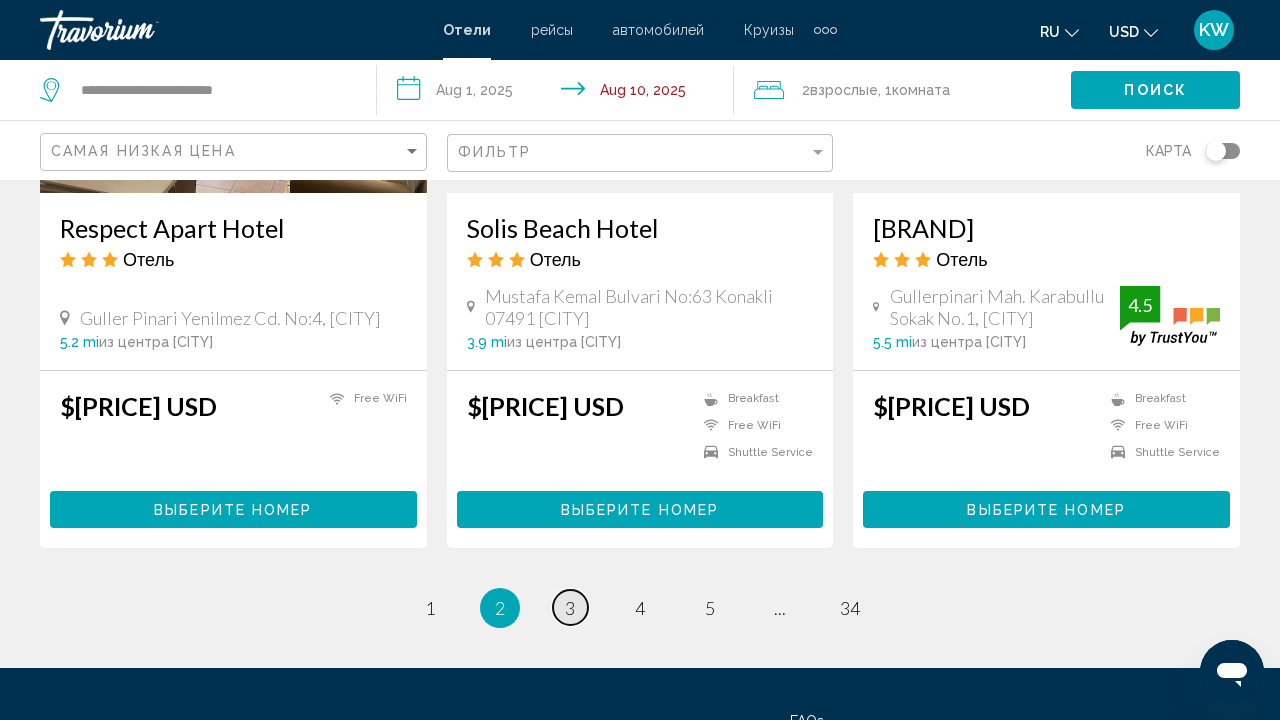 click on "page  3" at bounding box center [430, 607] 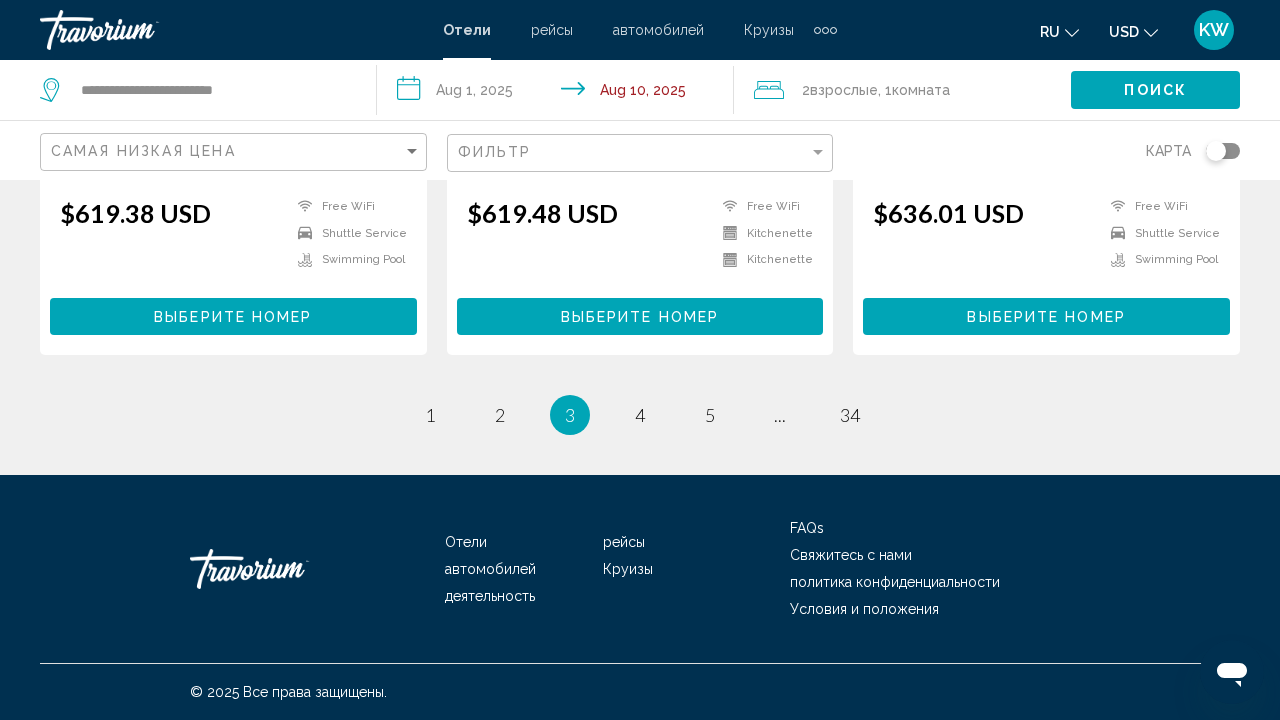 scroll, scrollTop: 2775, scrollLeft: 0, axis: vertical 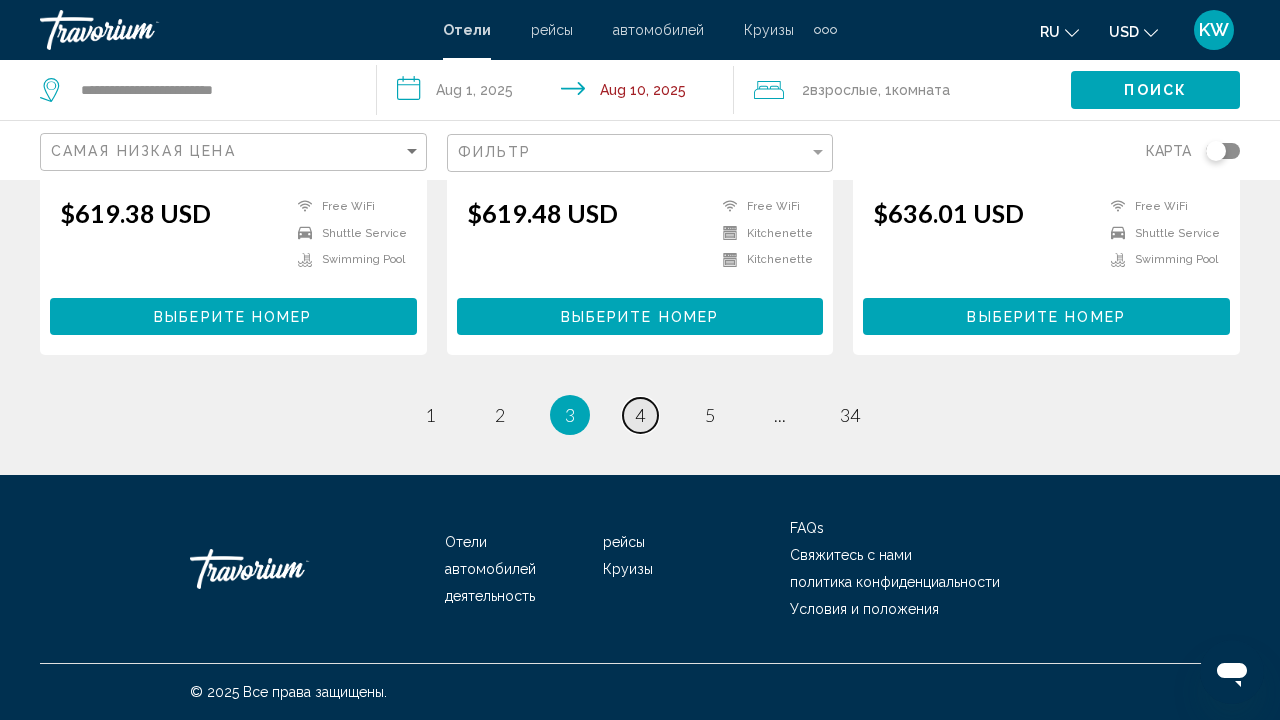 click on "4" at bounding box center [430, 415] 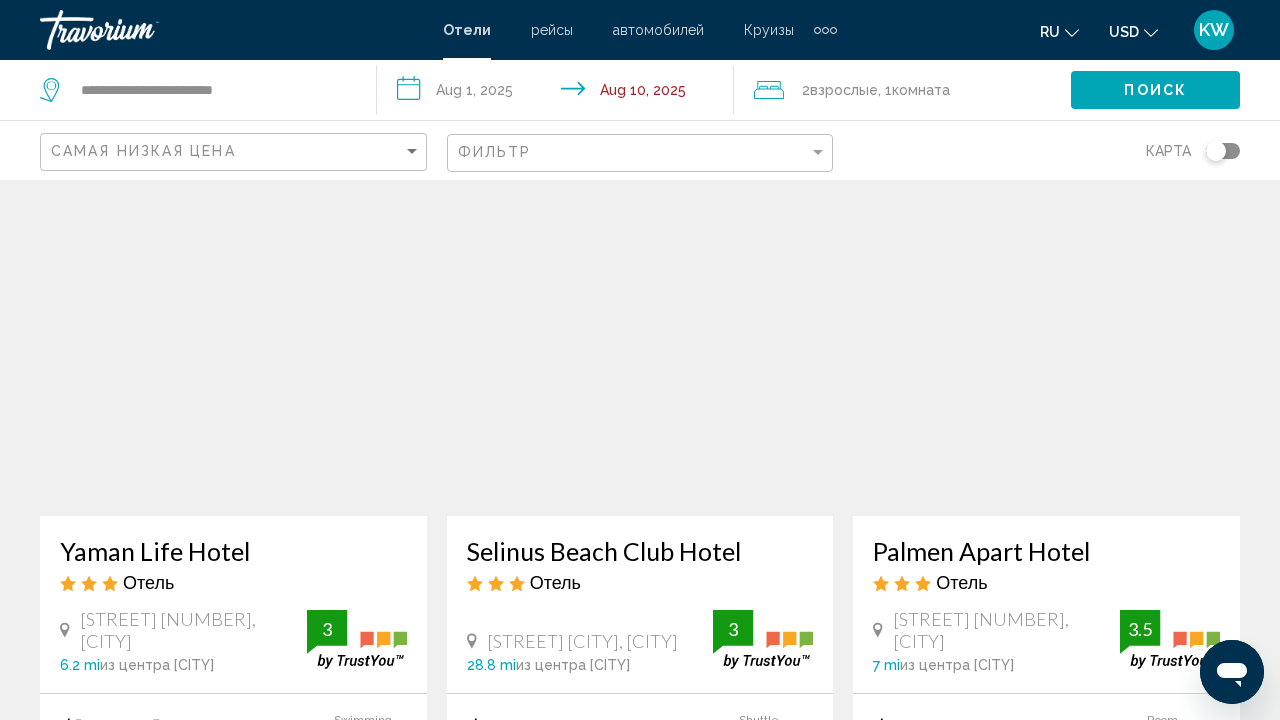 scroll, scrollTop: 842, scrollLeft: 0, axis: vertical 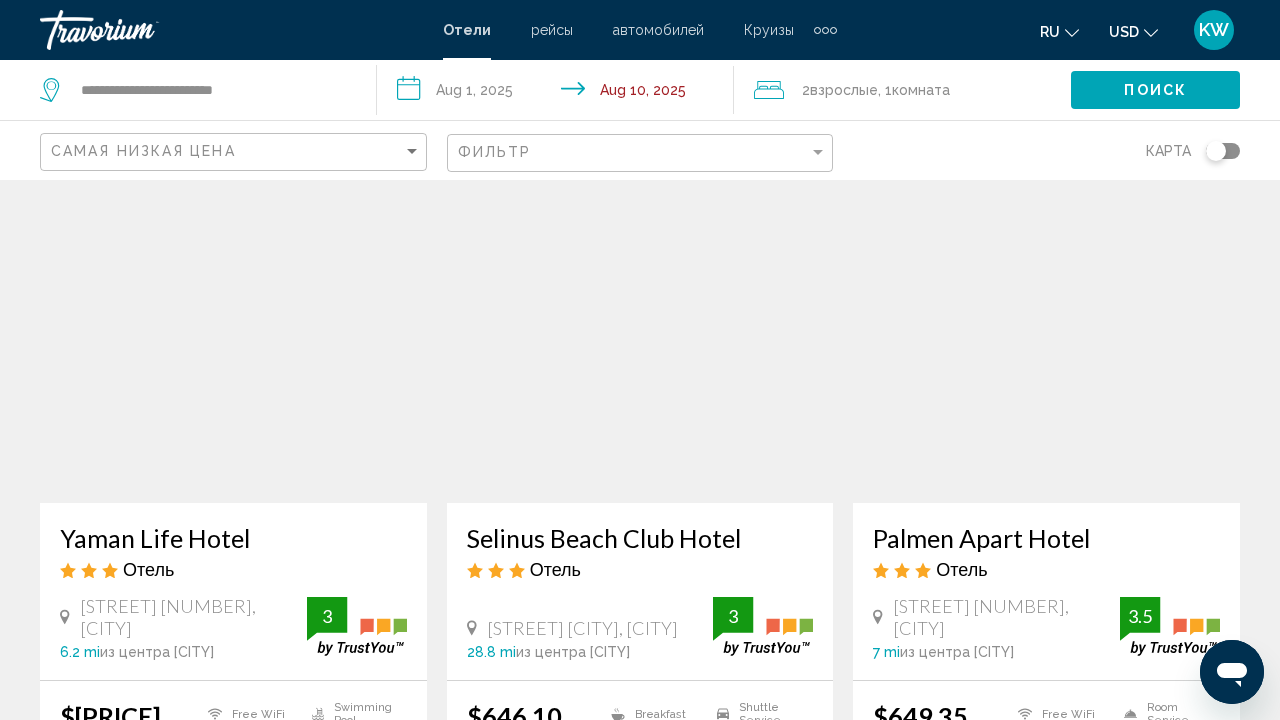 click at bounding box center [640, 343] 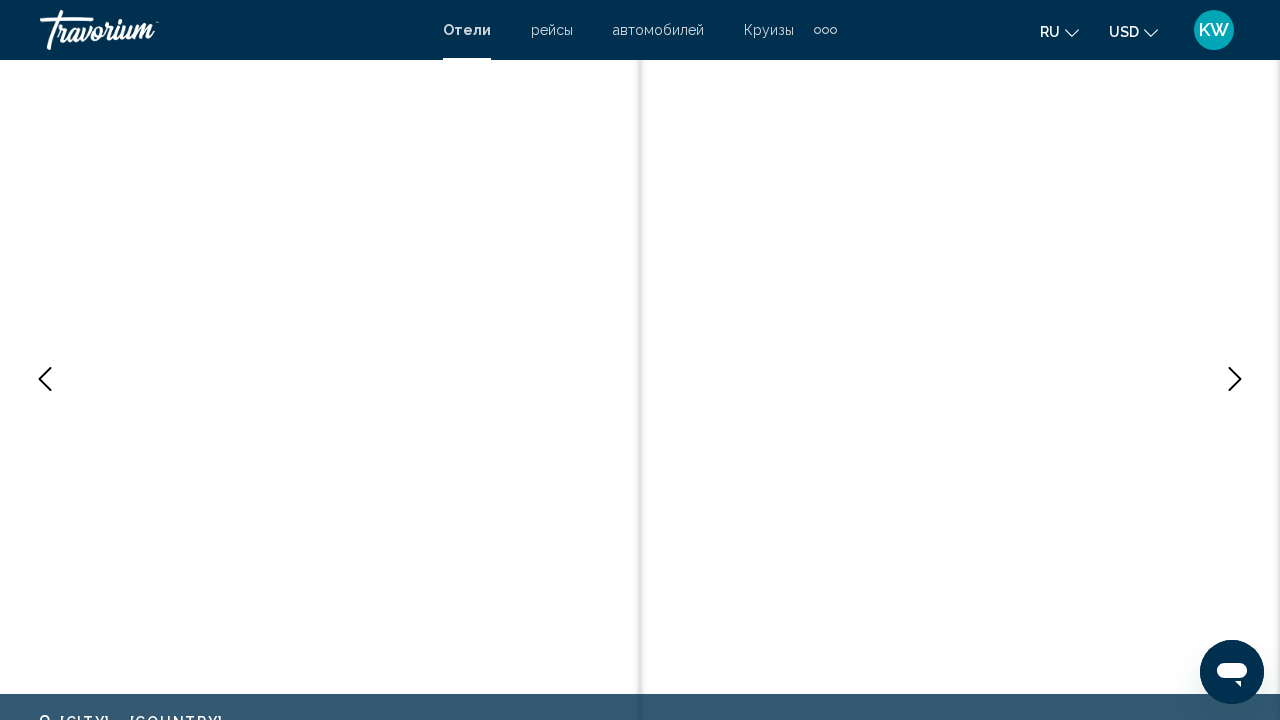 scroll, scrollTop: 157, scrollLeft: 0, axis: vertical 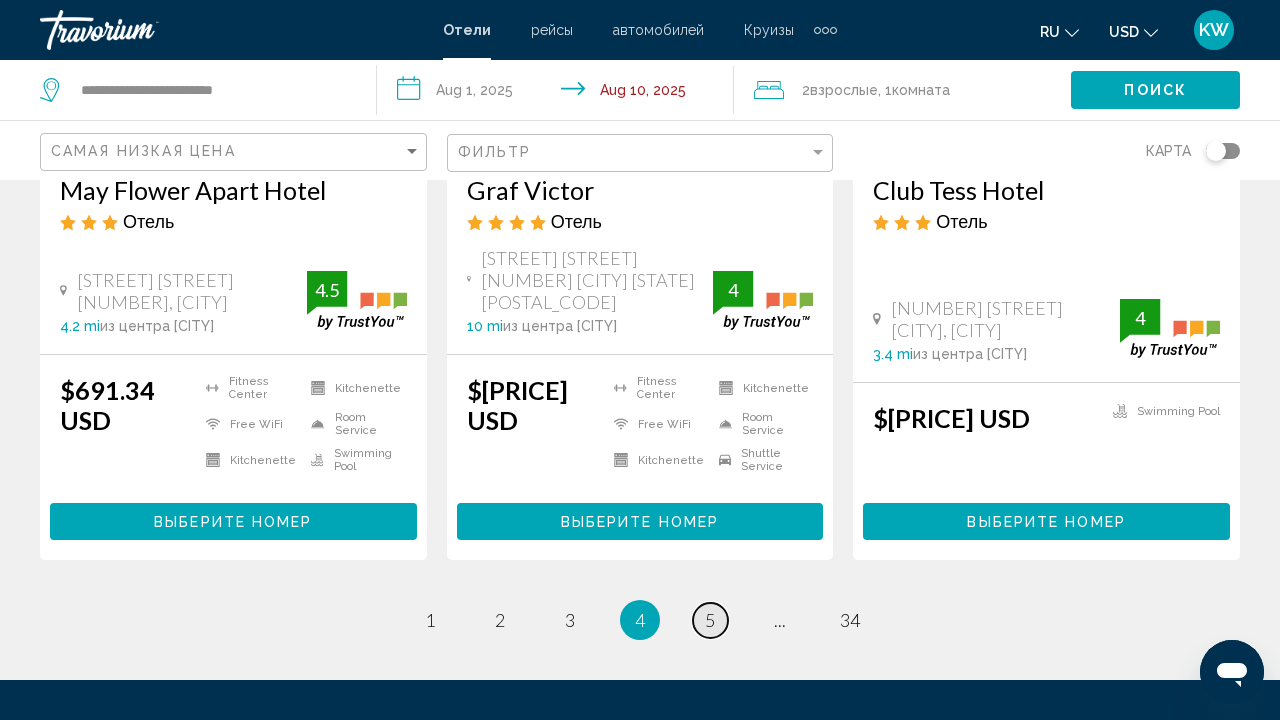 click on "5" at bounding box center [430, 620] 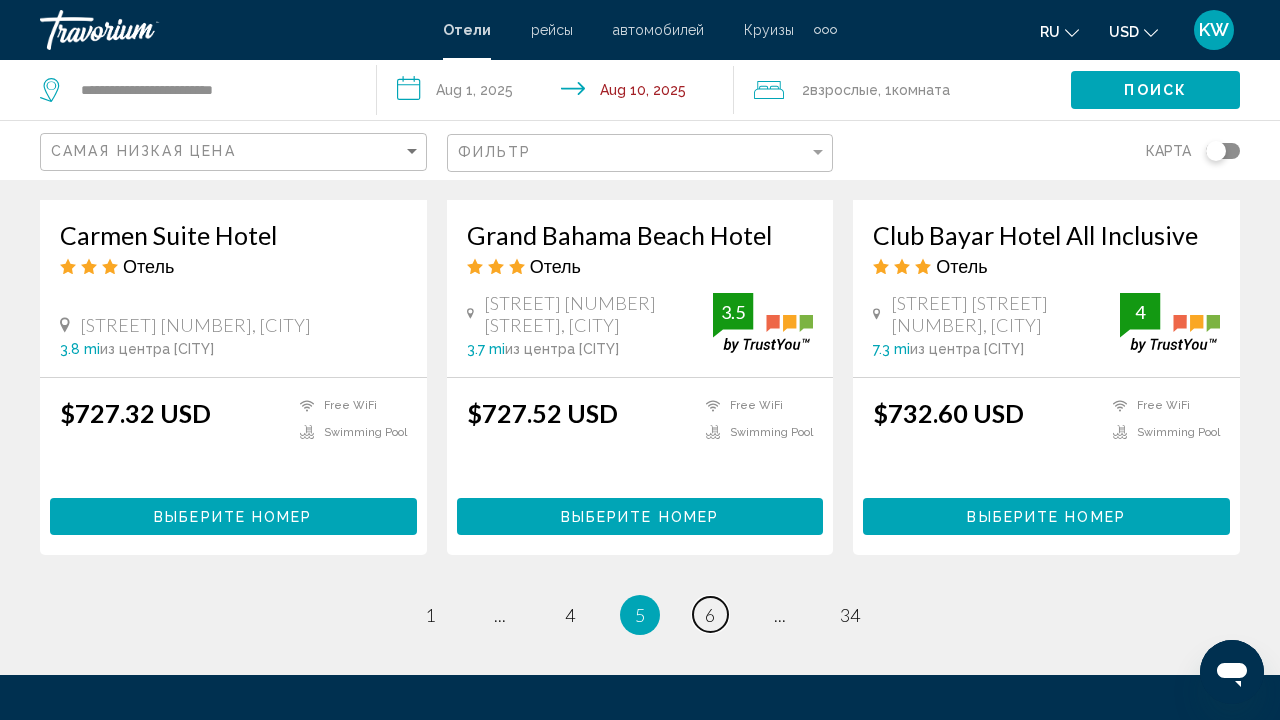 scroll, scrollTop: 2588, scrollLeft: 0, axis: vertical 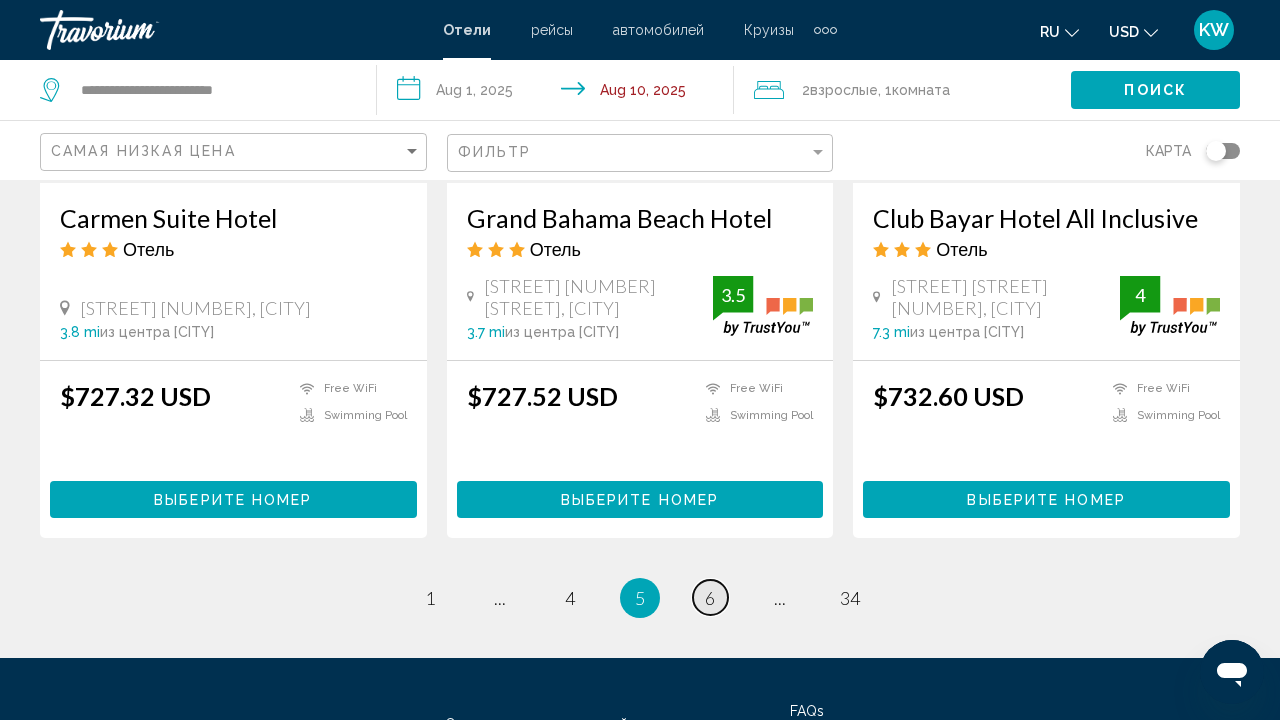 click on "6" at bounding box center [430, 598] 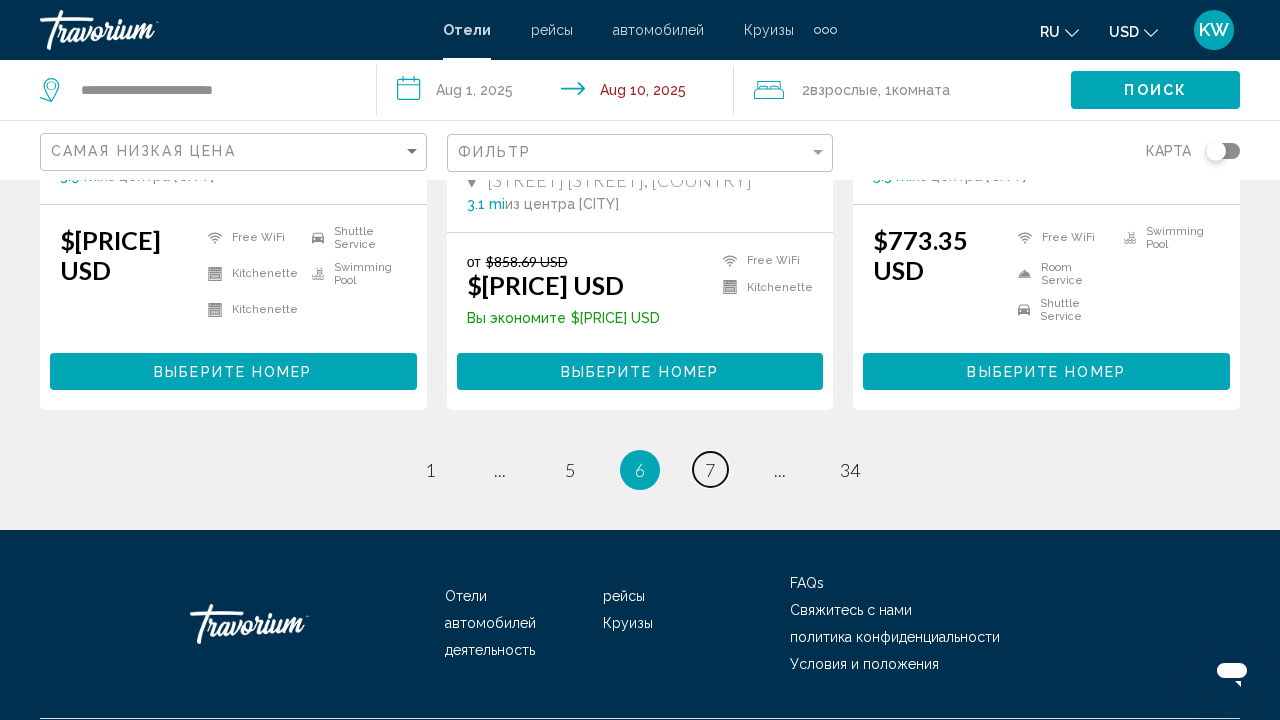 scroll, scrollTop: 2700, scrollLeft: 0, axis: vertical 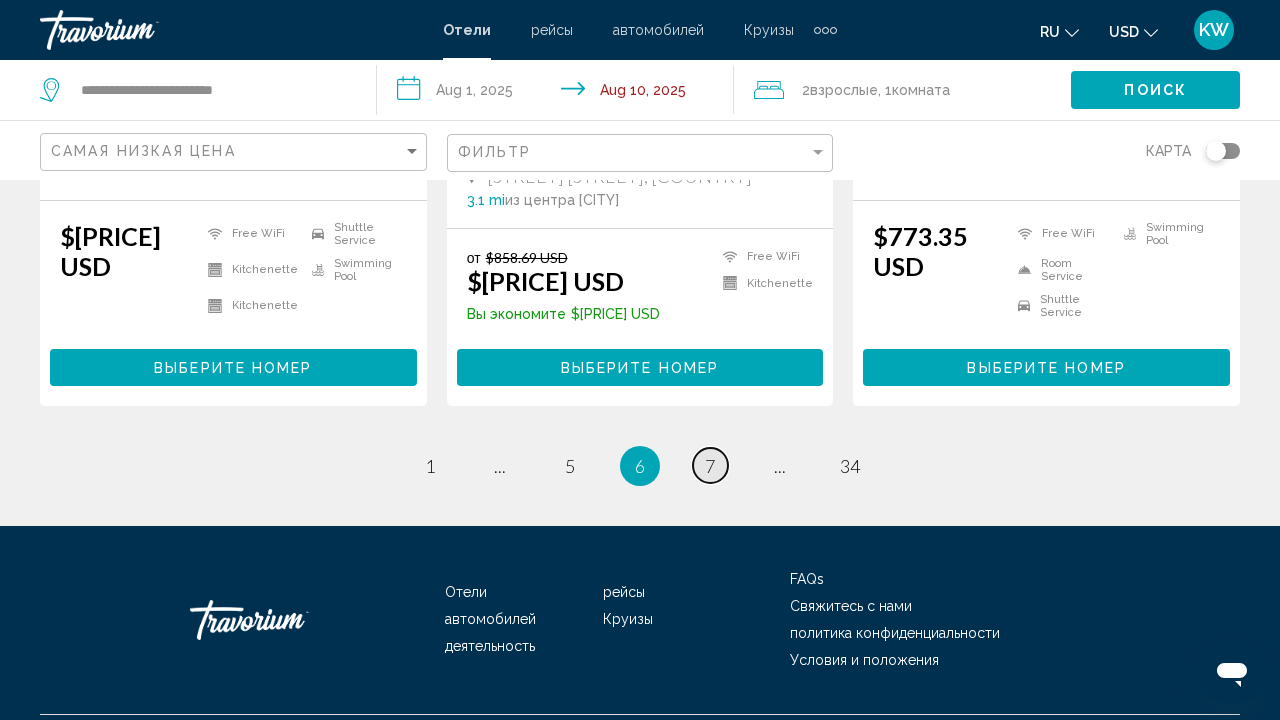 click on "7" at bounding box center [430, 466] 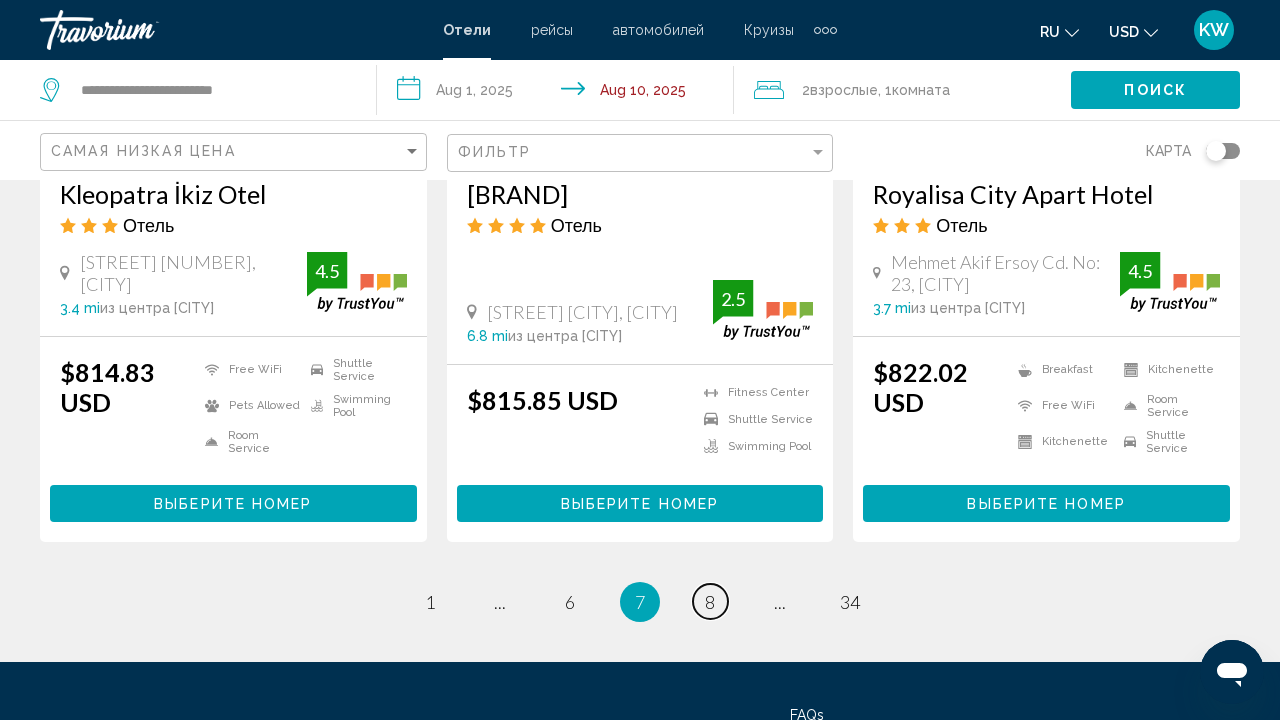 scroll, scrollTop: 2641, scrollLeft: 0, axis: vertical 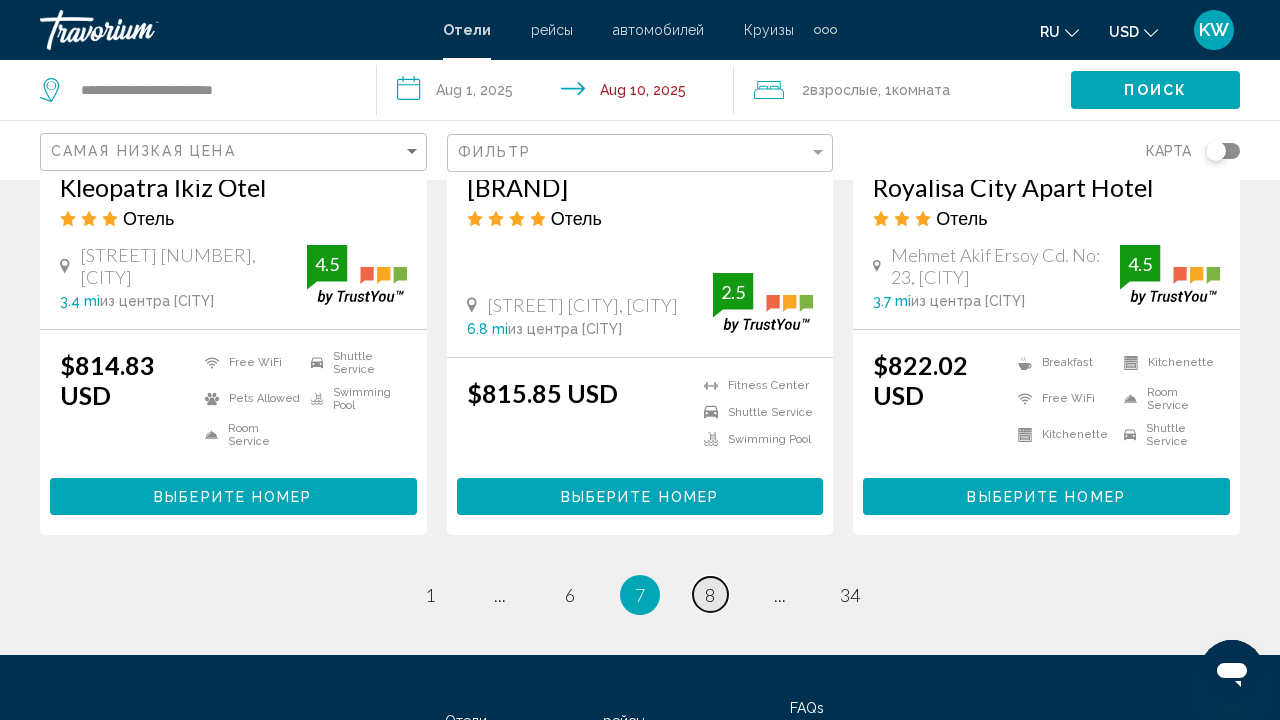 click on "8" at bounding box center [430, 595] 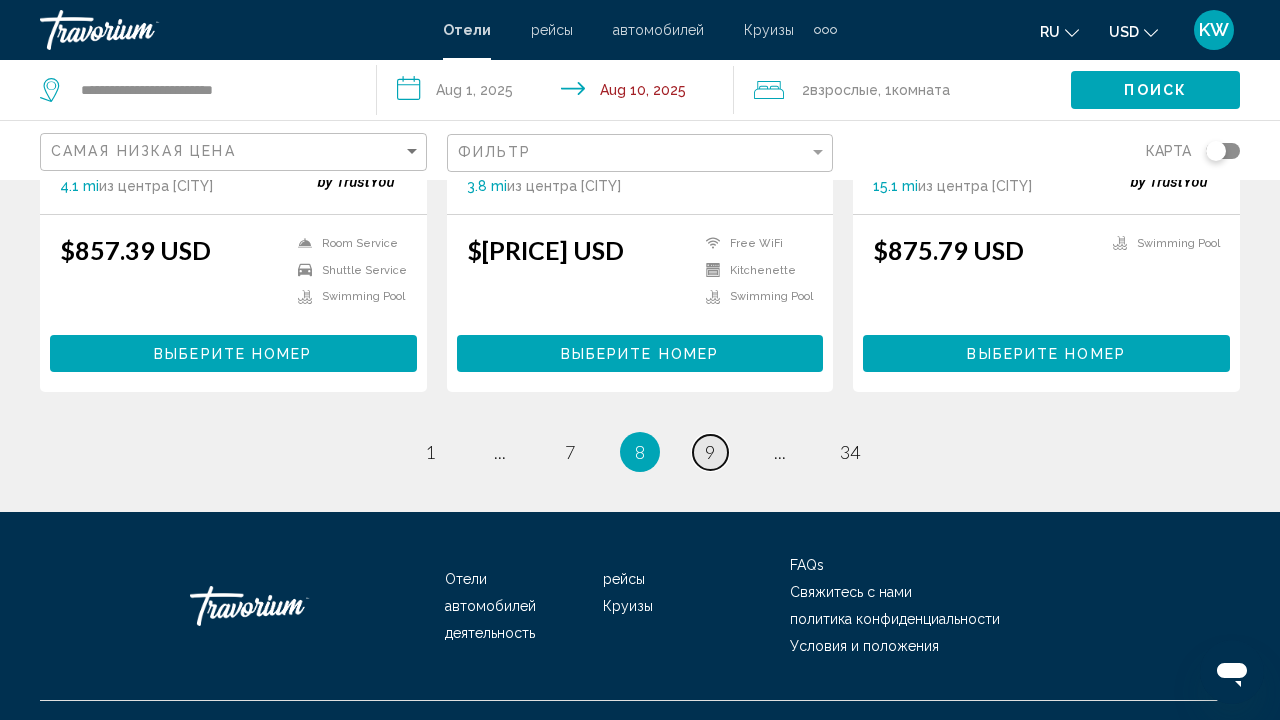 scroll, scrollTop: 2774, scrollLeft: 0, axis: vertical 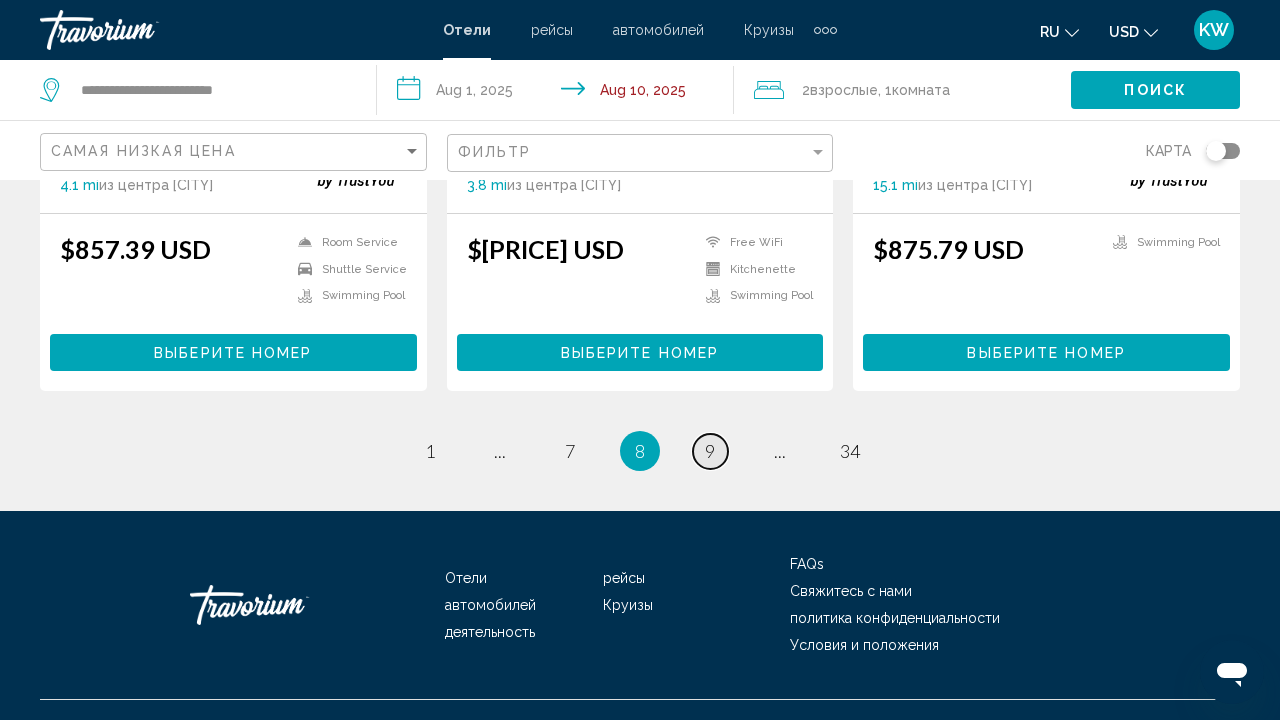 click on "9" at bounding box center [430, 451] 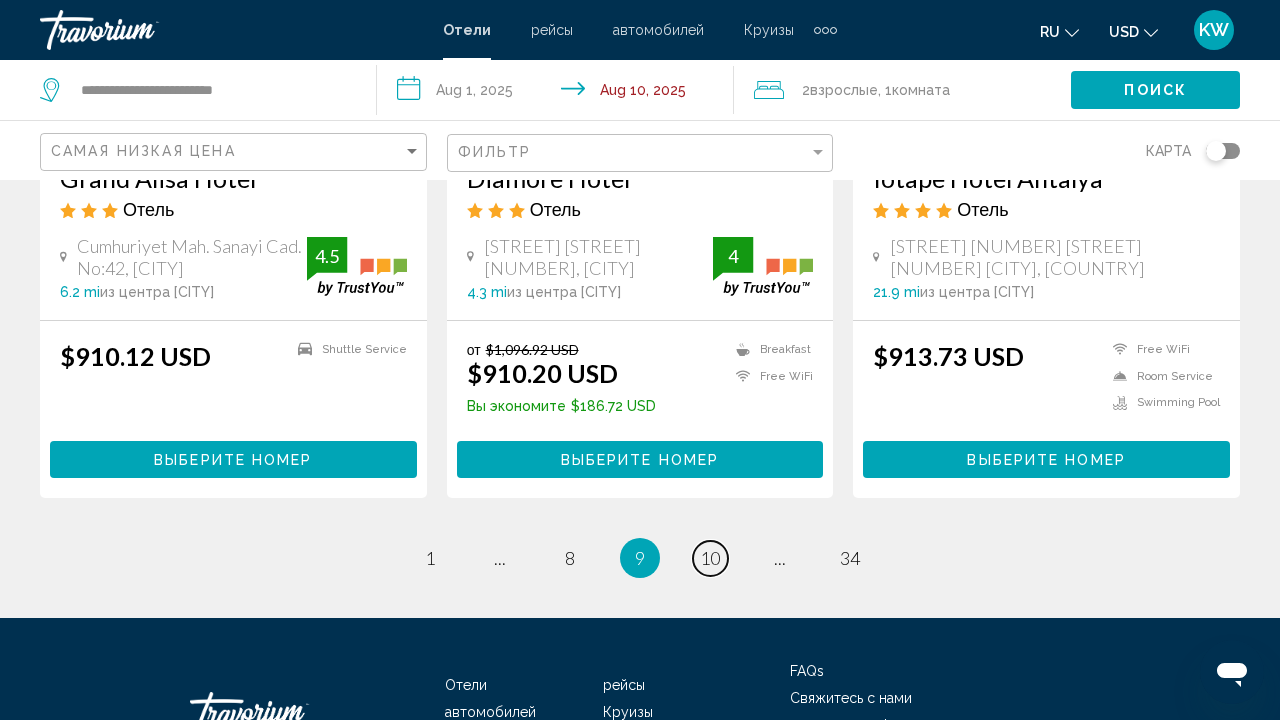 scroll, scrollTop: 2656, scrollLeft: 0, axis: vertical 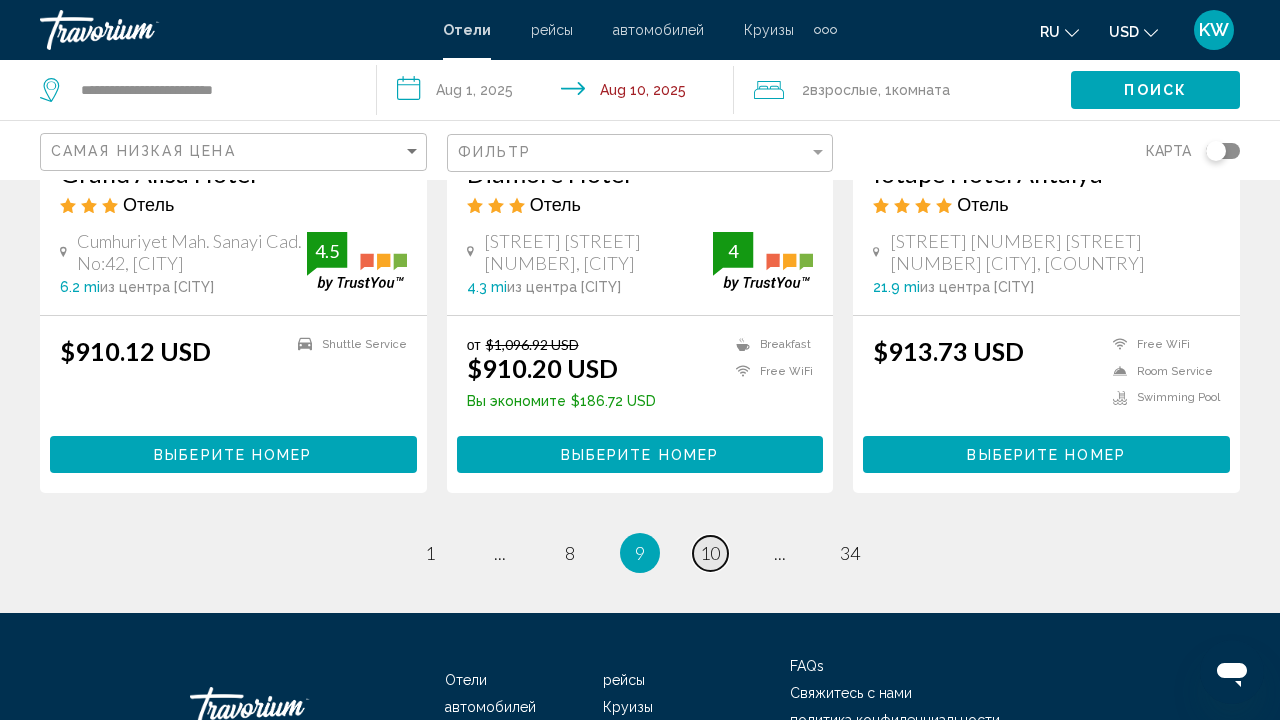 click on "10" at bounding box center [430, 553] 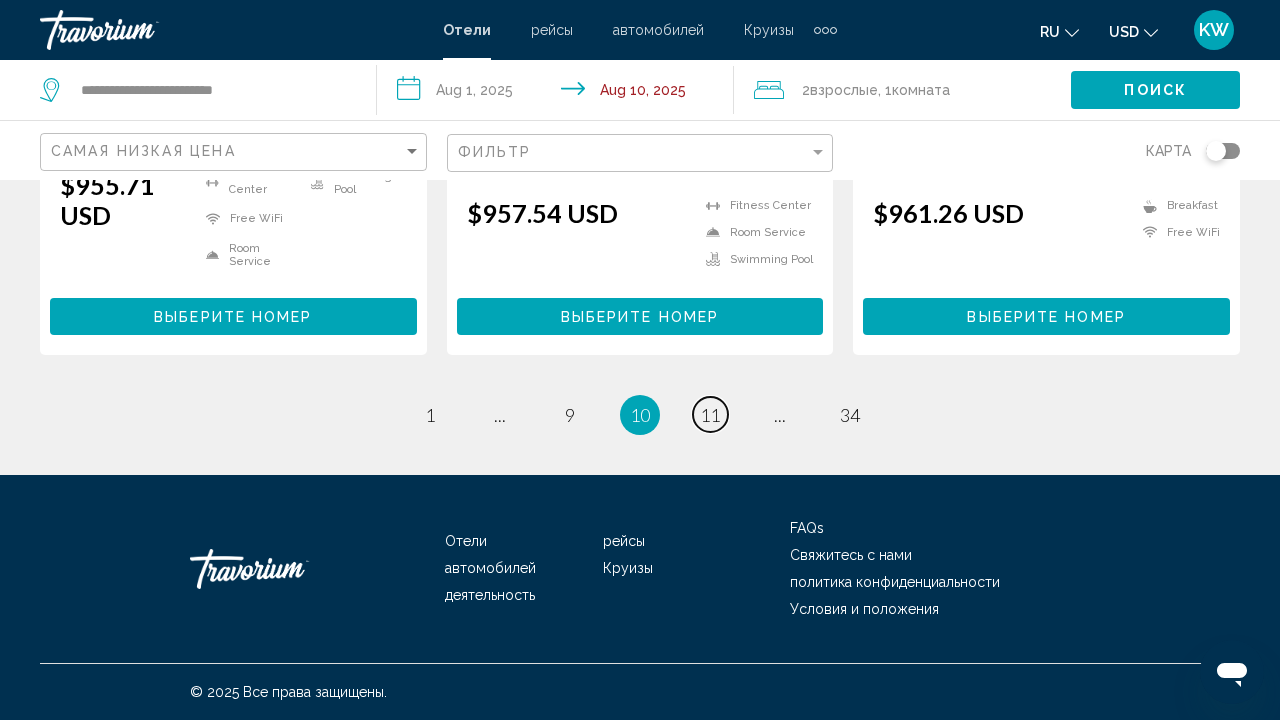 scroll, scrollTop: 2839, scrollLeft: 0, axis: vertical 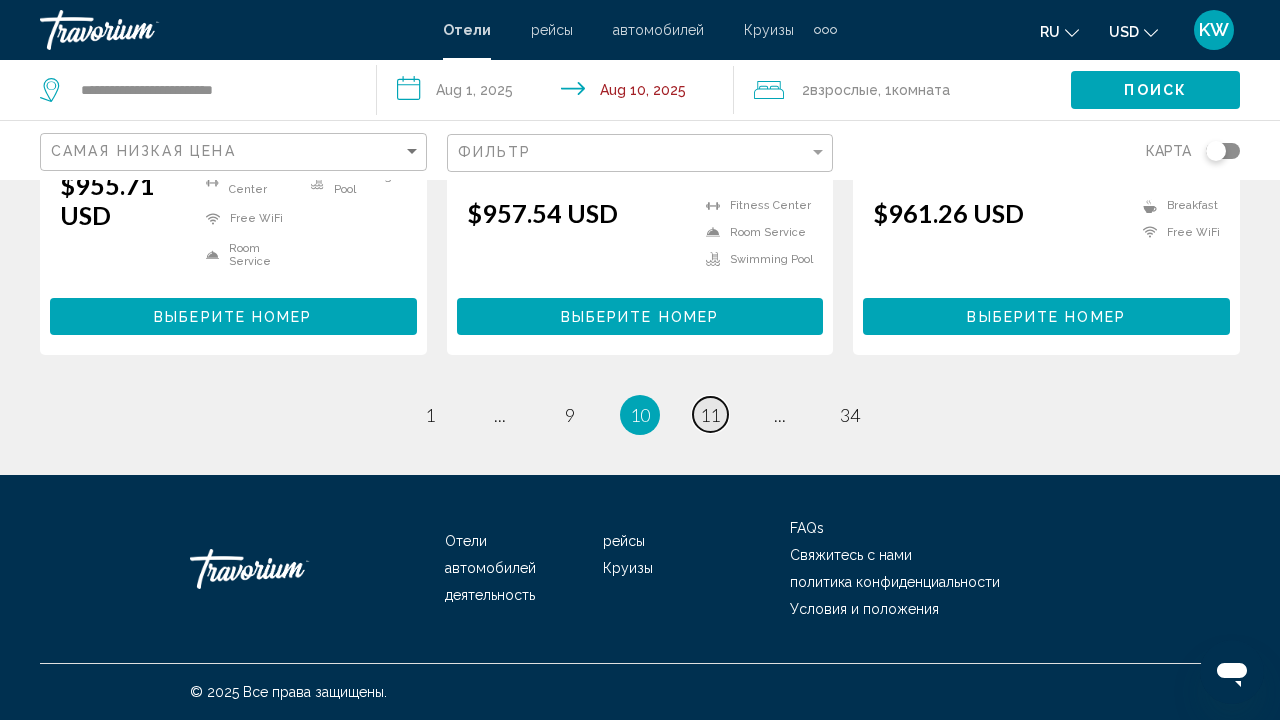 click on "11" at bounding box center (430, 415) 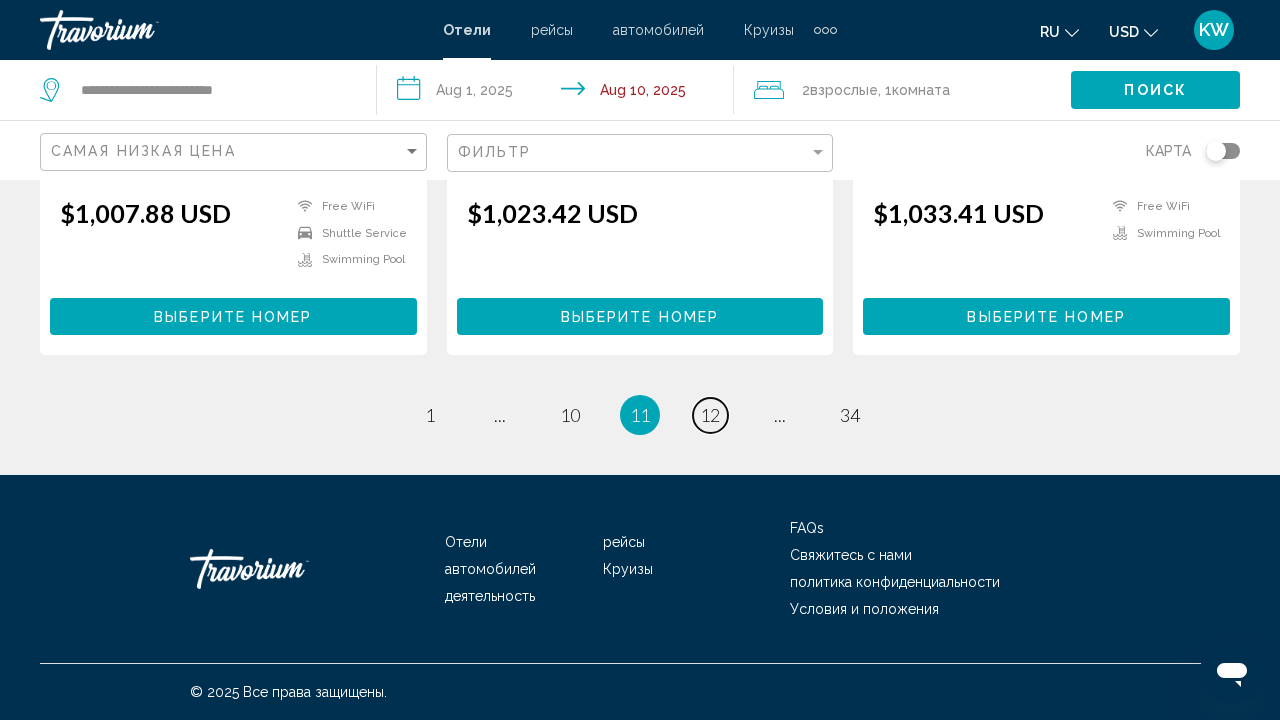 scroll, scrollTop: 2745, scrollLeft: 0, axis: vertical 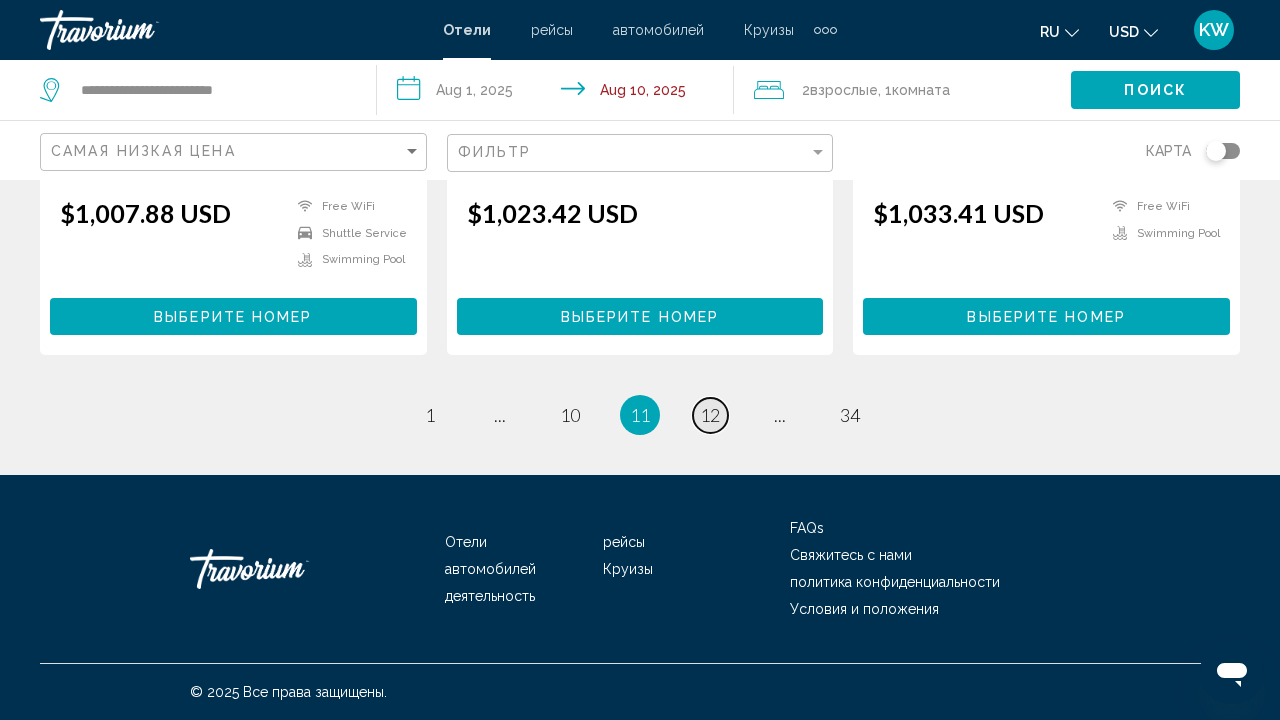 click on "12" at bounding box center [430, 415] 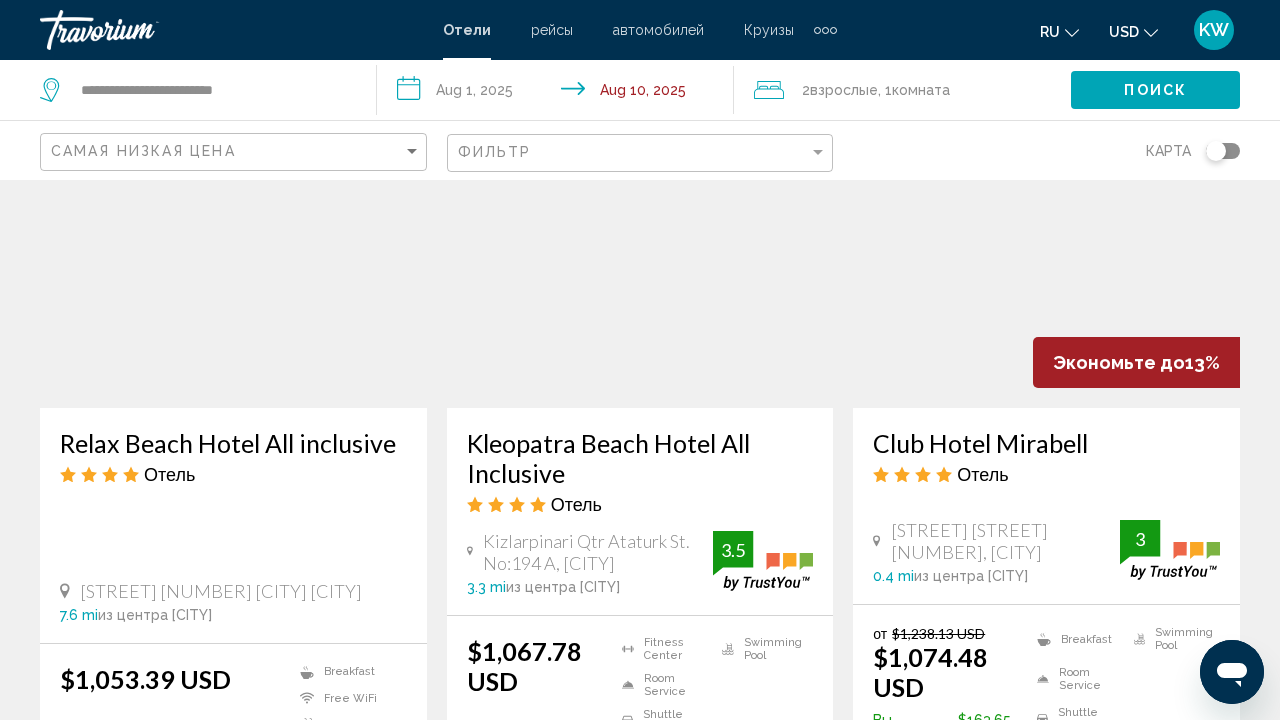 scroll, scrollTop: 2403, scrollLeft: 0, axis: vertical 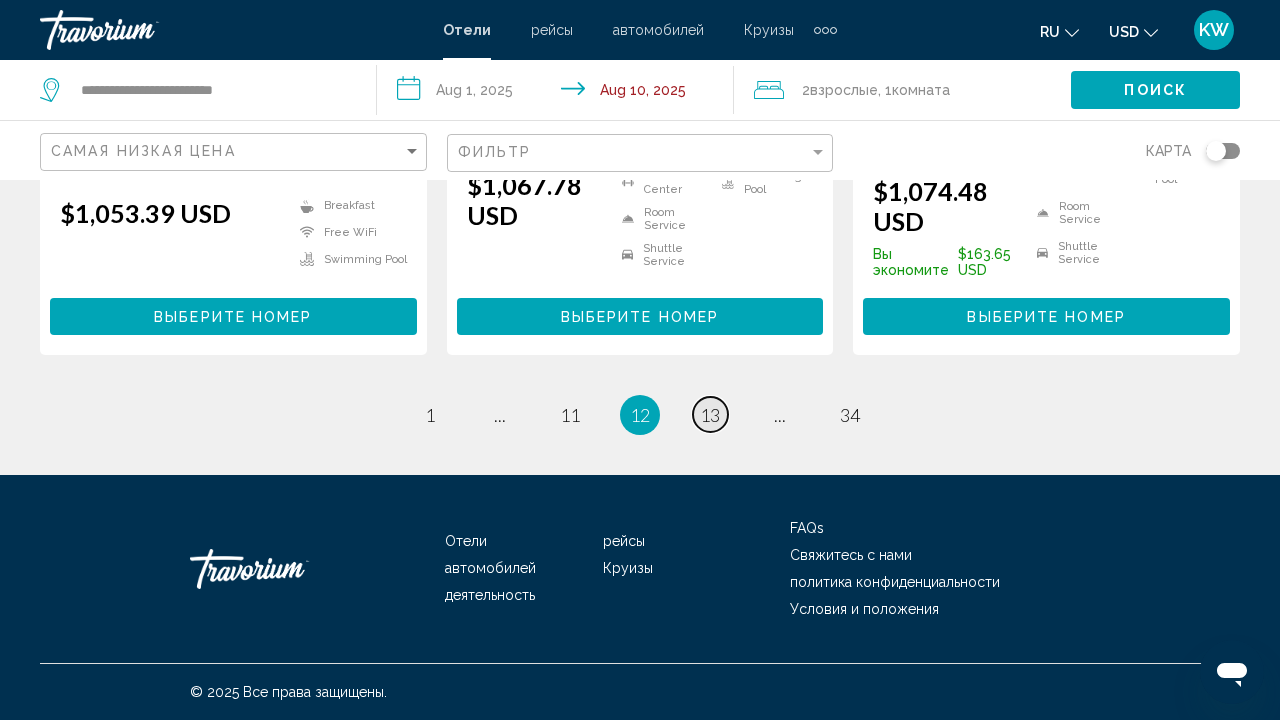 click on "13" at bounding box center [430, 415] 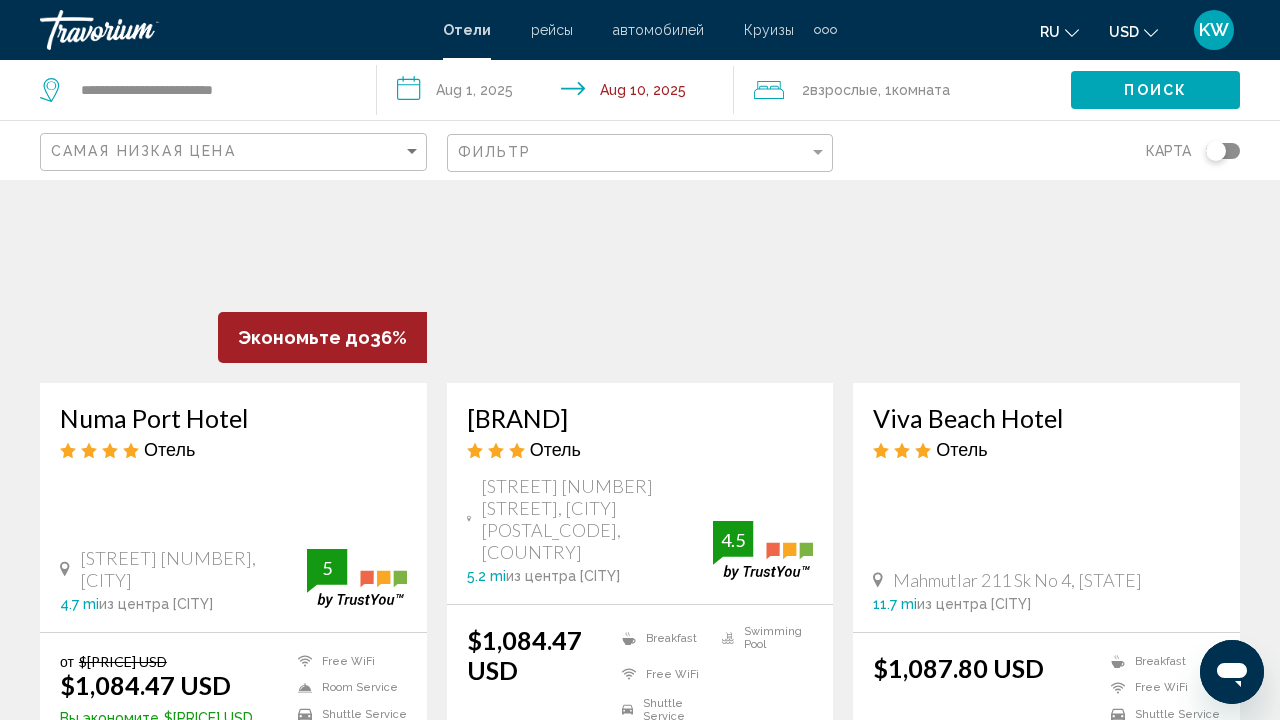 scroll, scrollTop: 205, scrollLeft: 0, axis: vertical 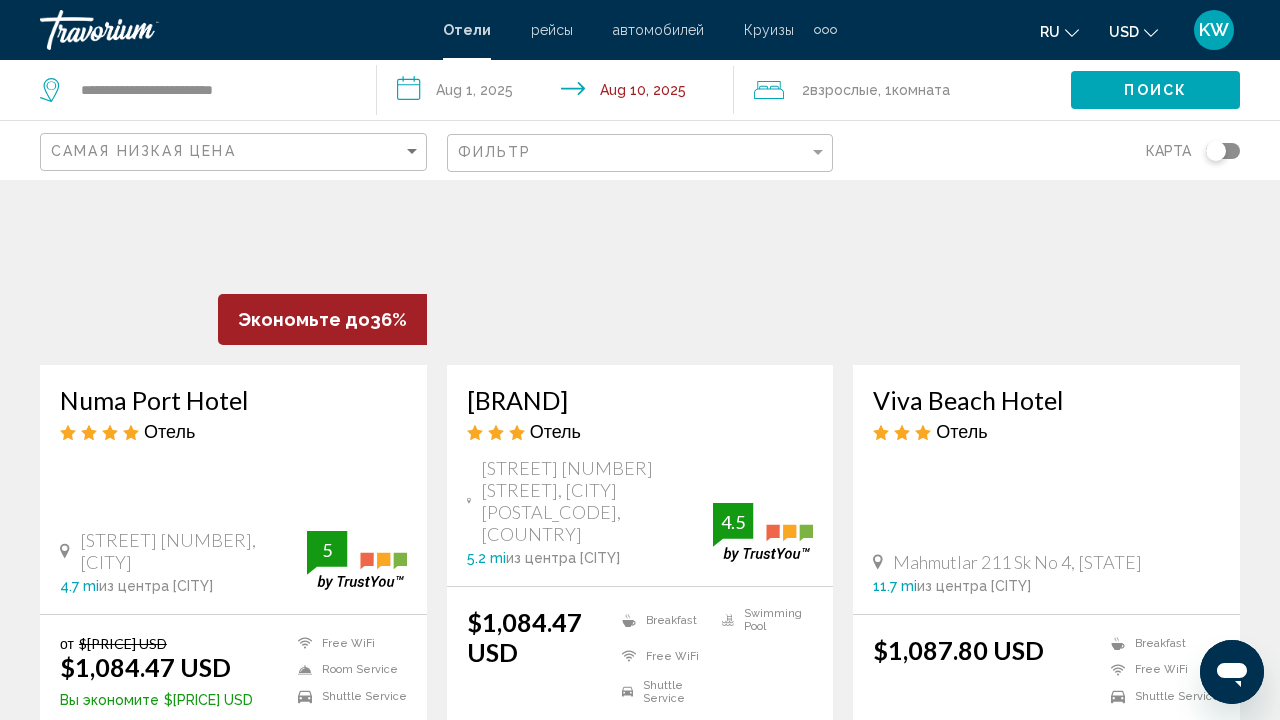 click on "Отель" at bounding box center [640, 431] 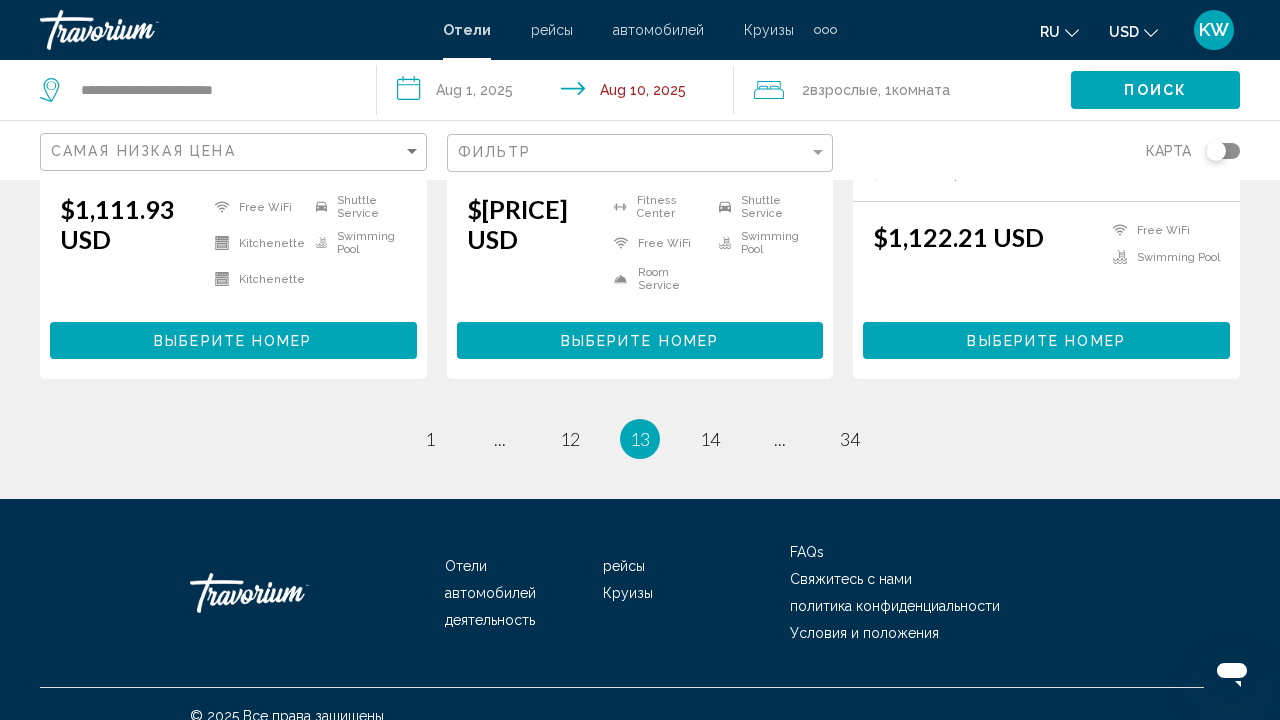 scroll, scrollTop: 2860, scrollLeft: 0, axis: vertical 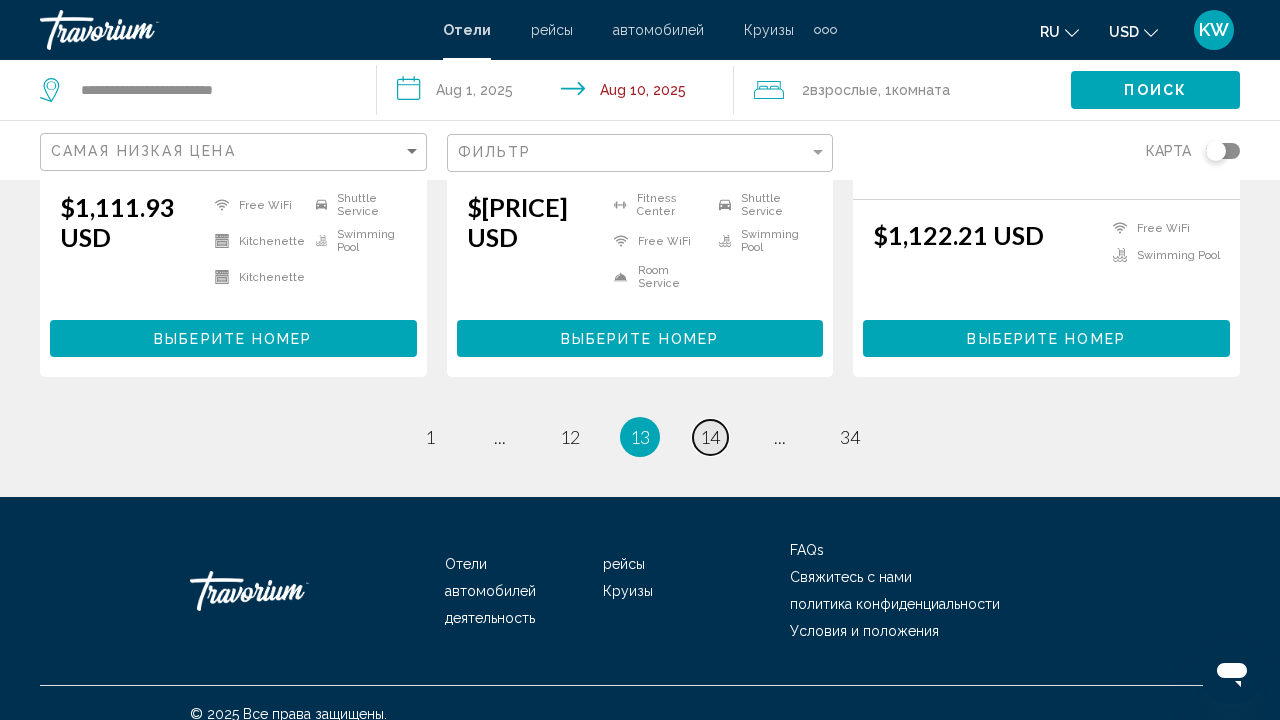 click on "14" at bounding box center [430, 437] 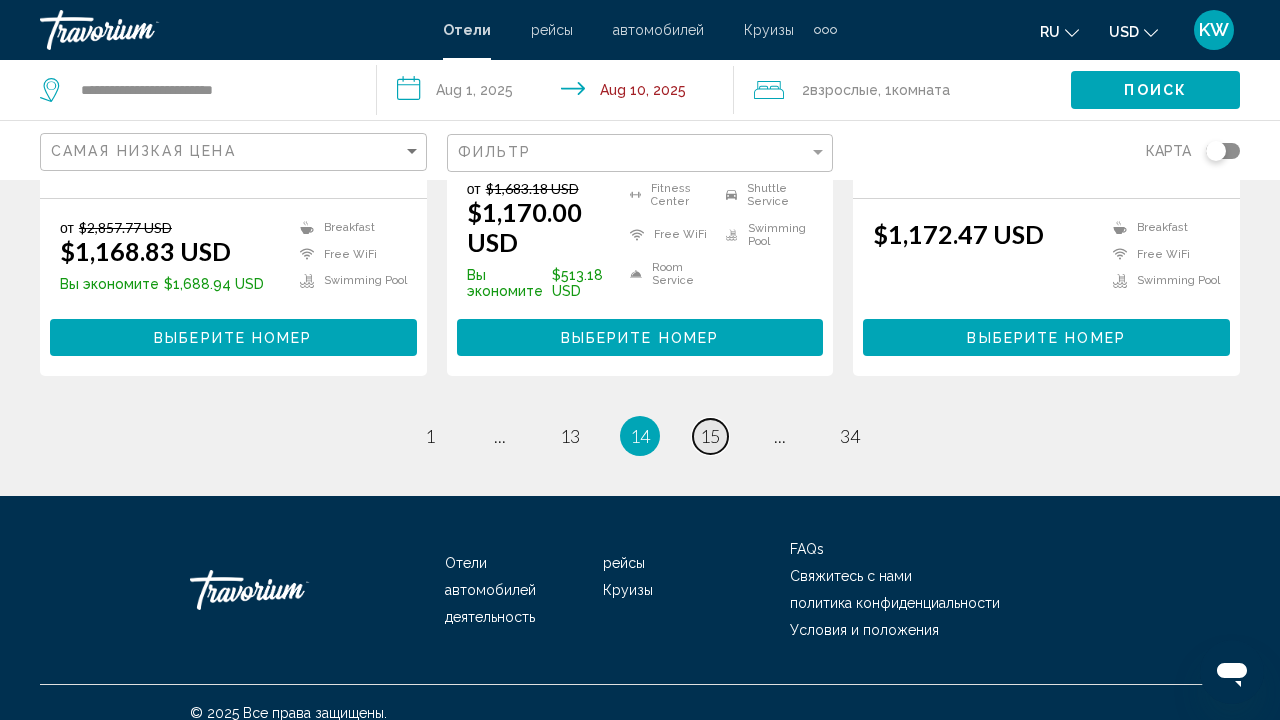 scroll, scrollTop: 2879, scrollLeft: 0, axis: vertical 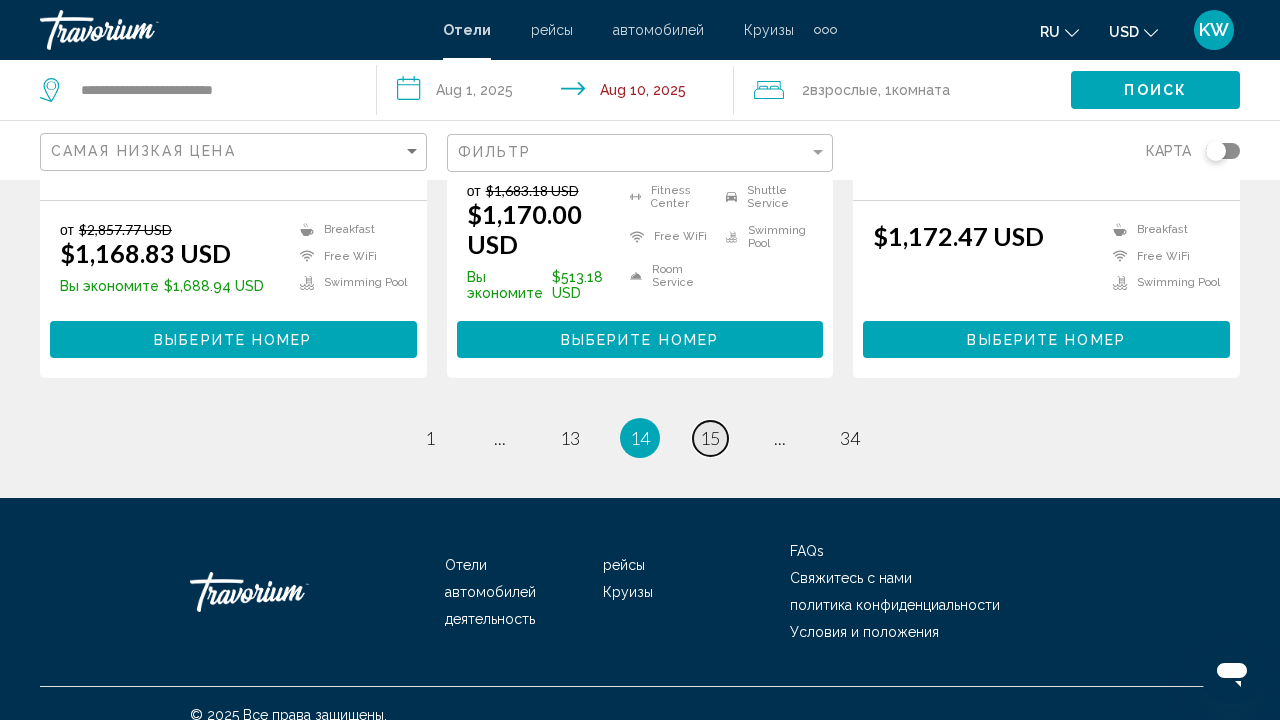 click on "15" at bounding box center [430, 438] 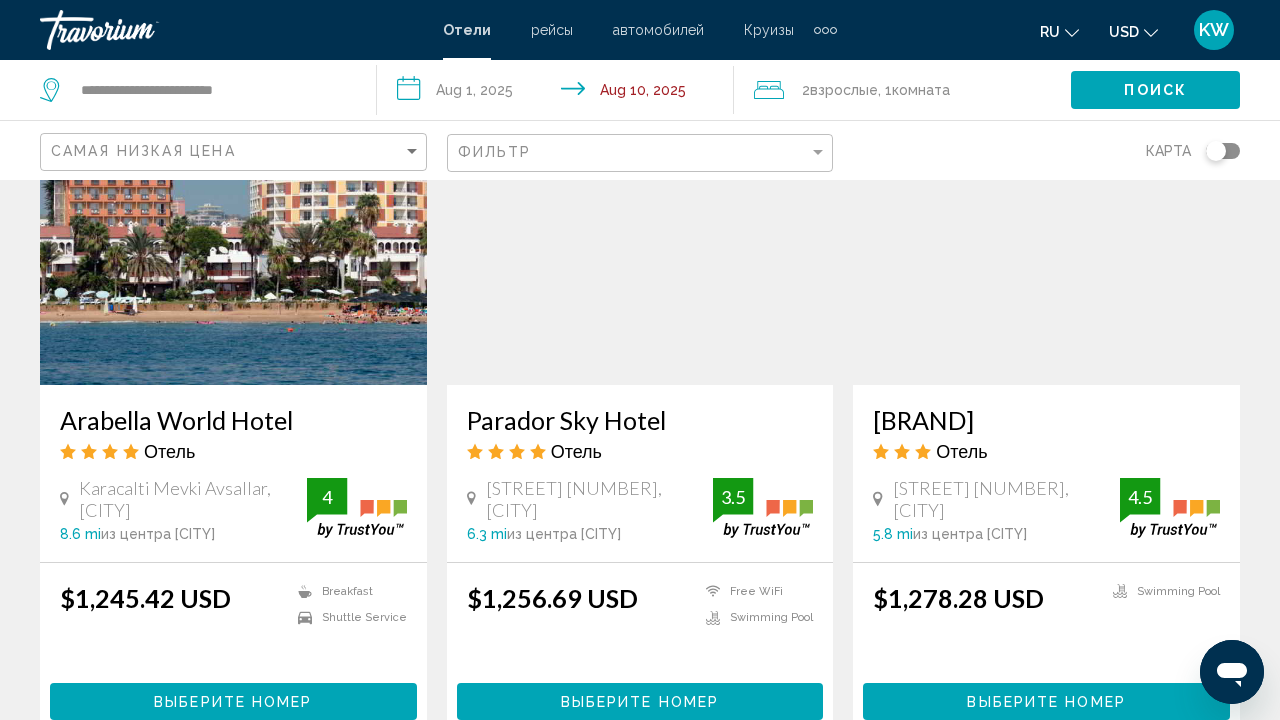 scroll, scrollTop: 1703, scrollLeft: 0, axis: vertical 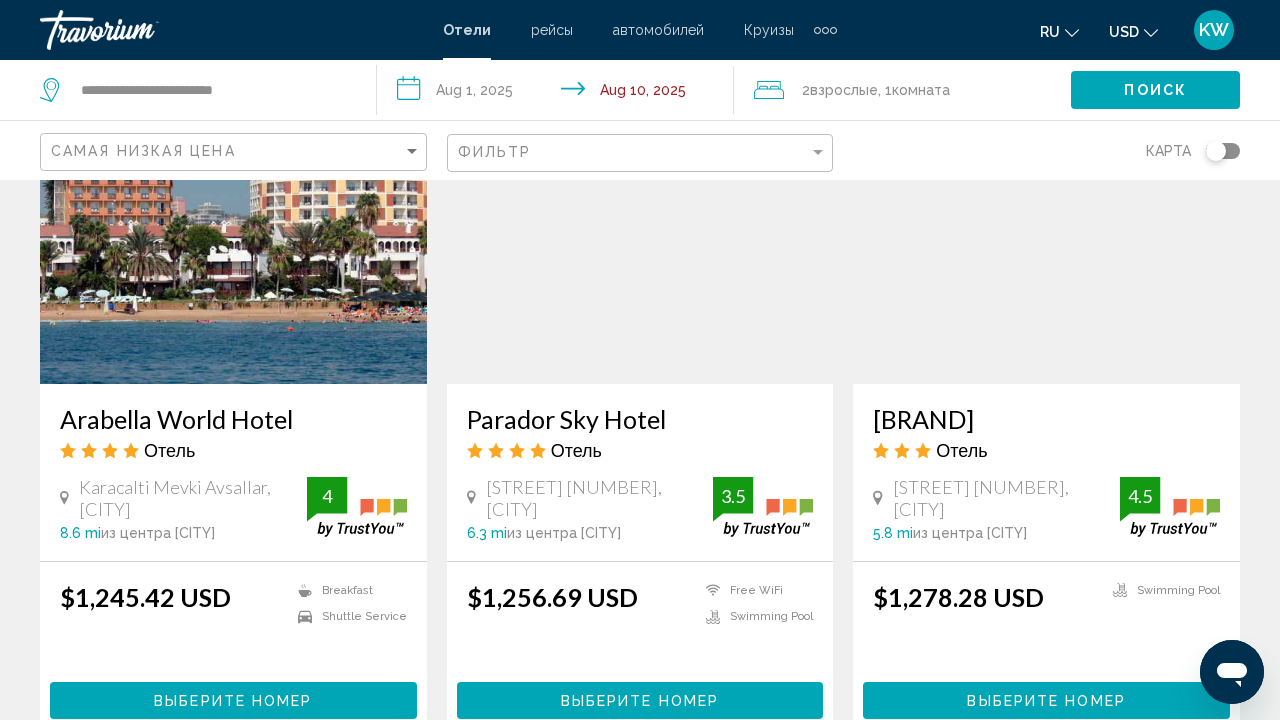 click at bounding box center [1046, 224] 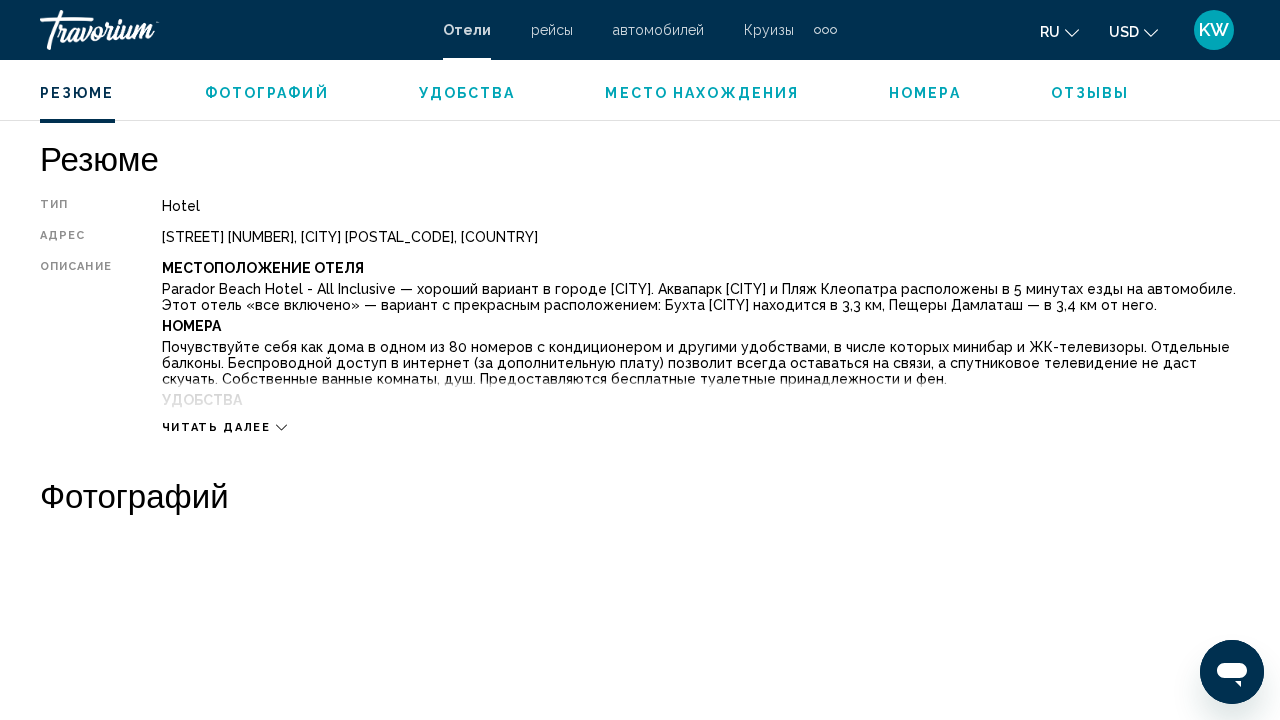 scroll, scrollTop: 957, scrollLeft: 0, axis: vertical 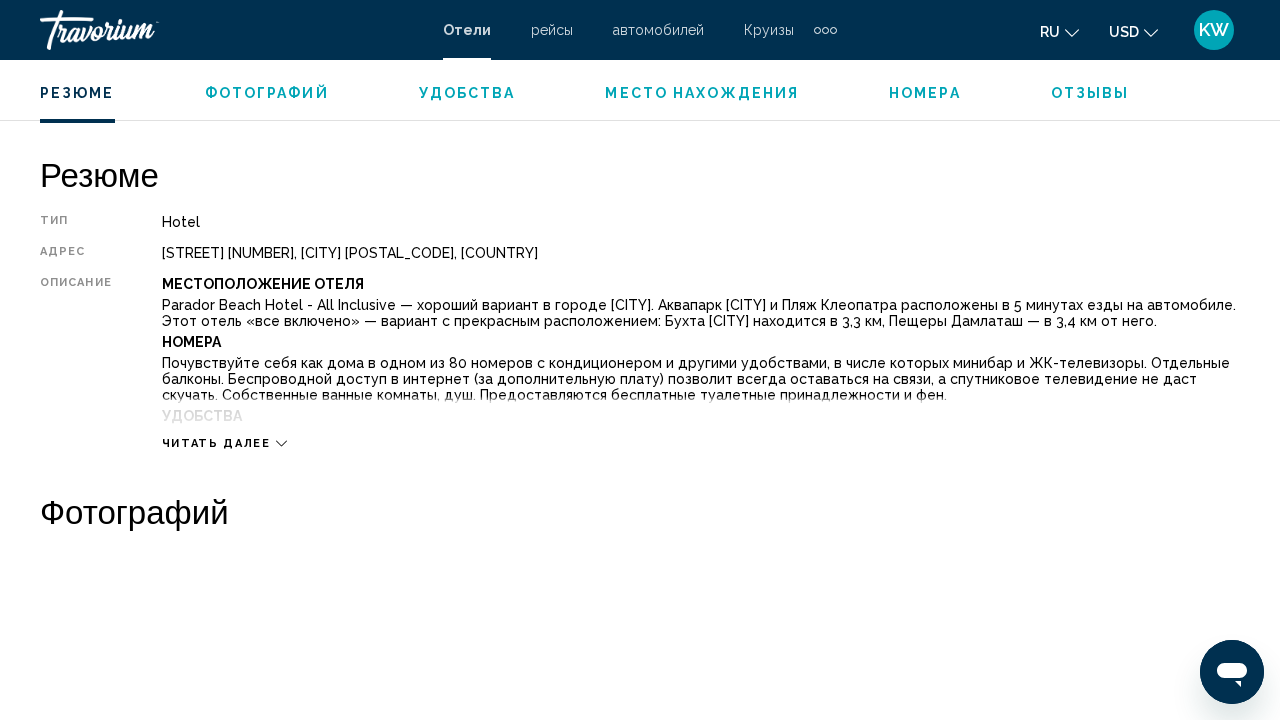 click on "Читать далее" at bounding box center [216, 443] 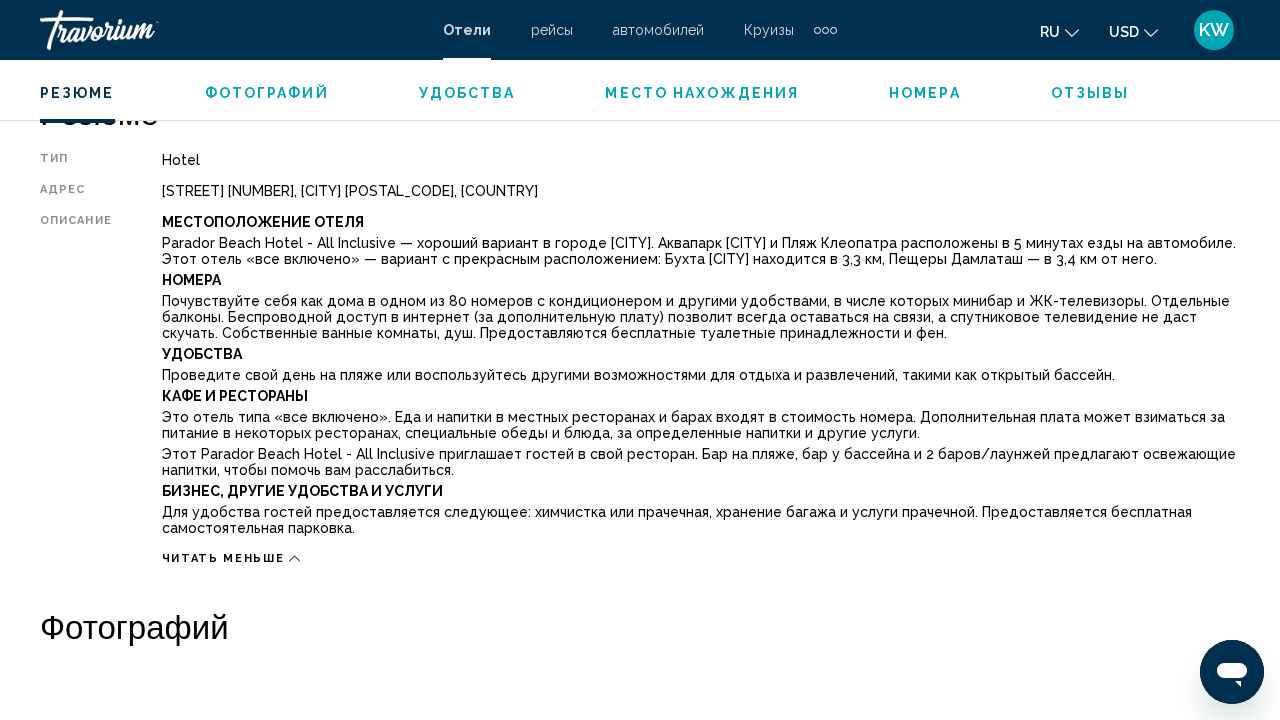 scroll, scrollTop: 1019, scrollLeft: 0, axis: vertical 